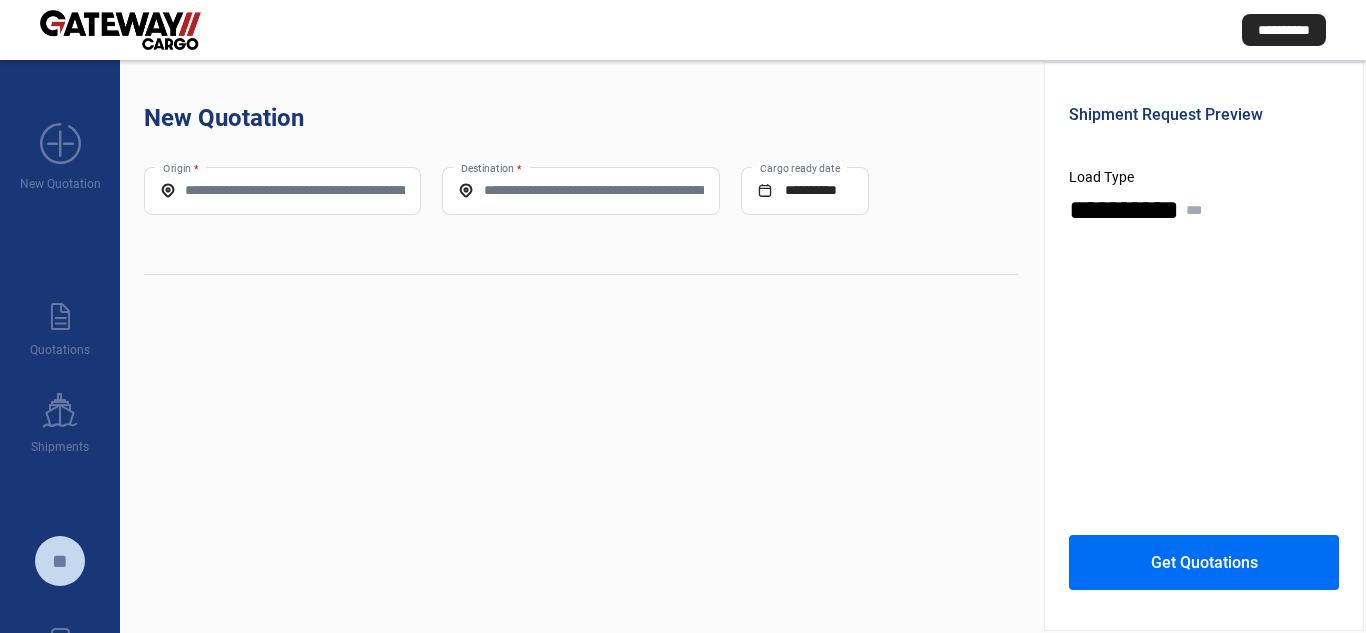 scroll, scrollTop: 0, scrollLeft: 0, axis: both 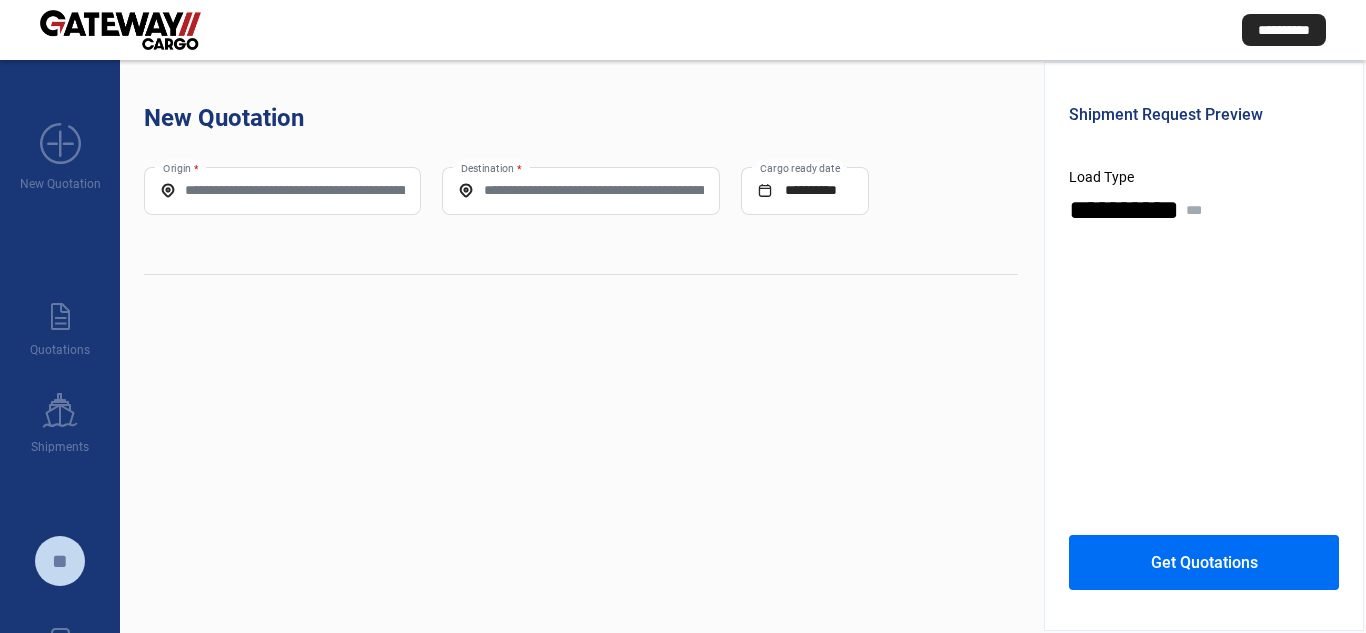 click on "Origin *" at bounding box center [282, 190] 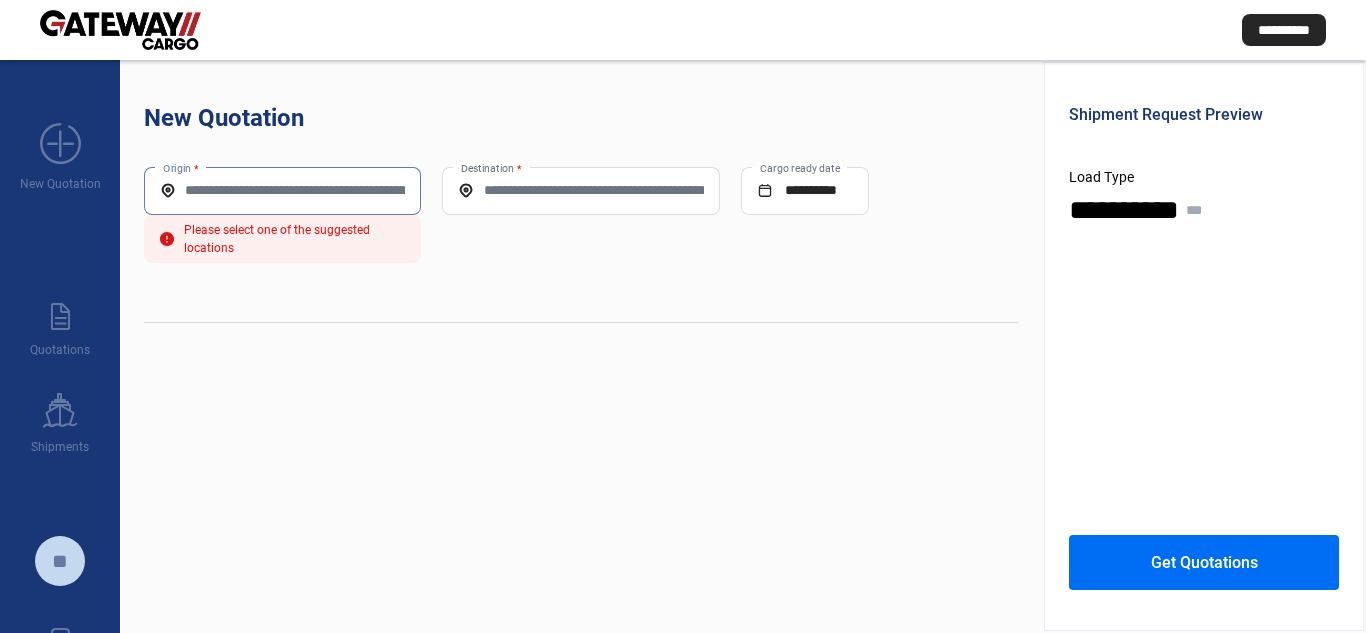 click on "Origin *" at bounding box center [282, 190] 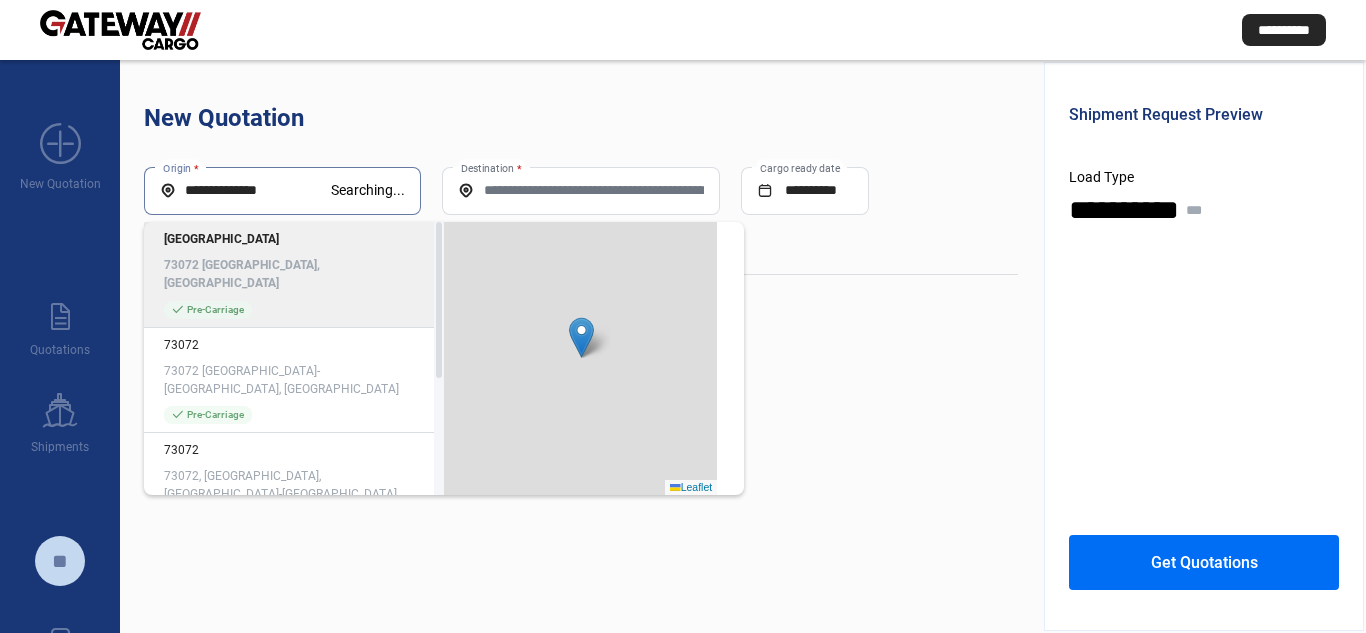 click on "73072 [GEOGRAPHIC_DATA], [GEOGRAPHIC_DATA]" 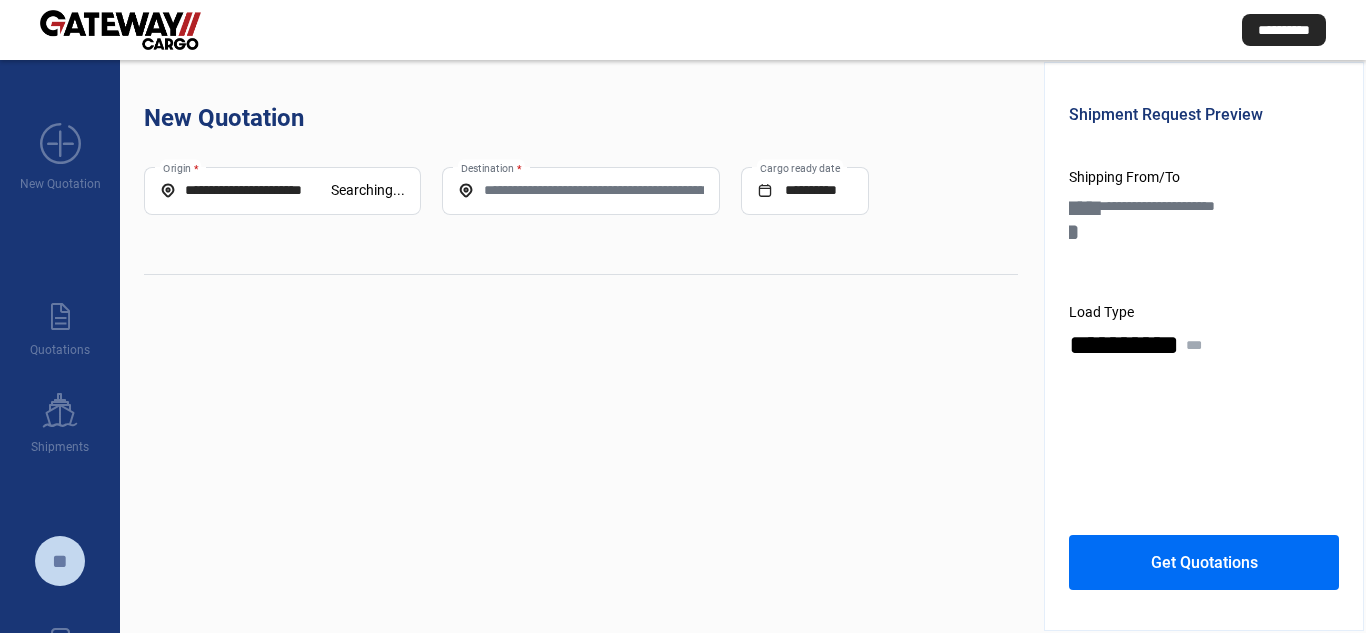 click on "Destination *" 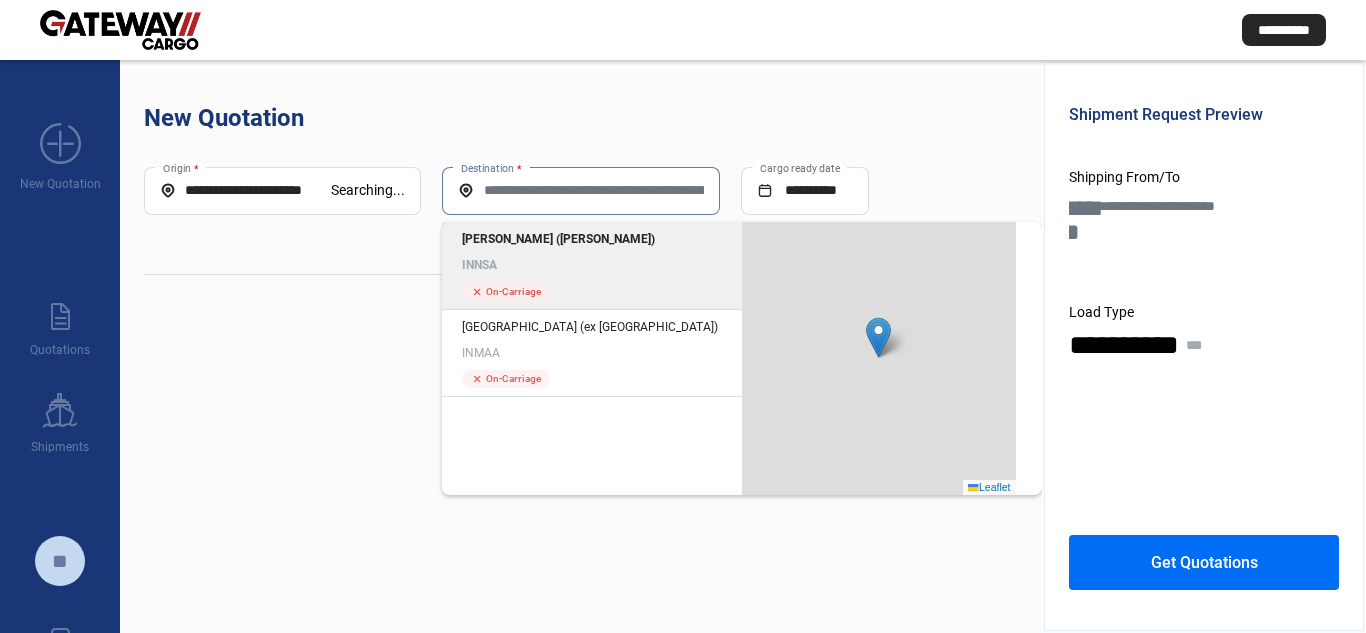 click on "[PERSON_NAME] ([PERSON_NAME]) INNSA" 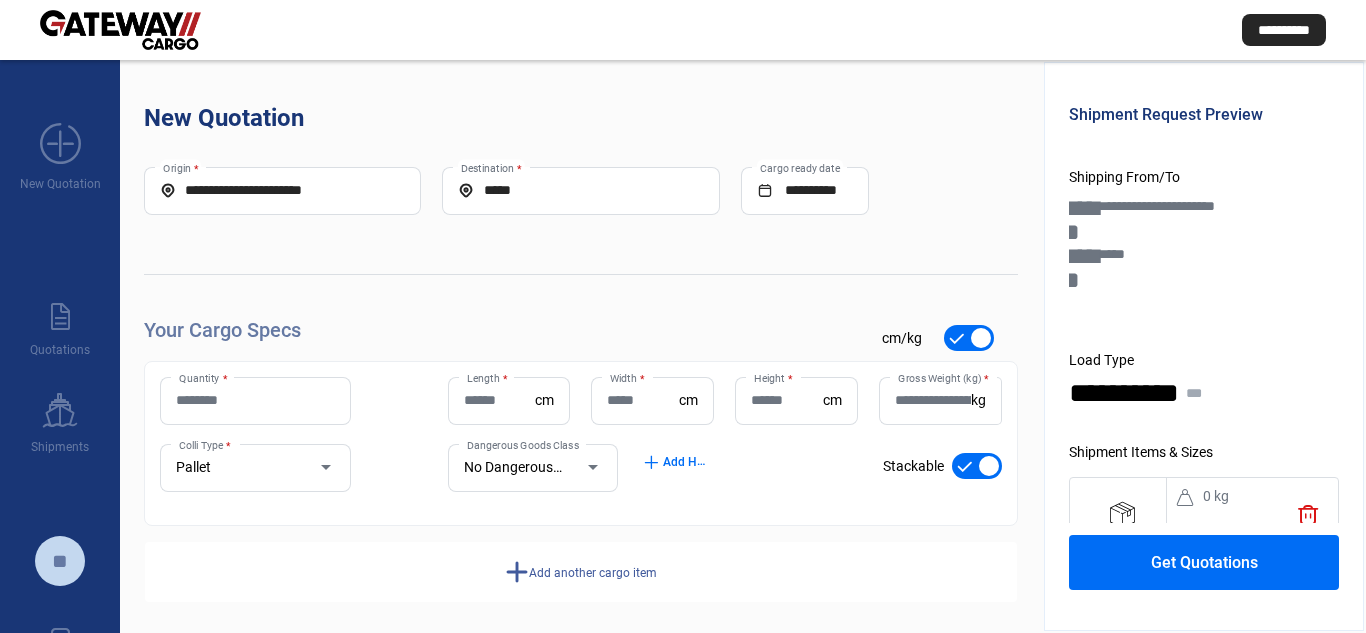 click on "Quantity *" 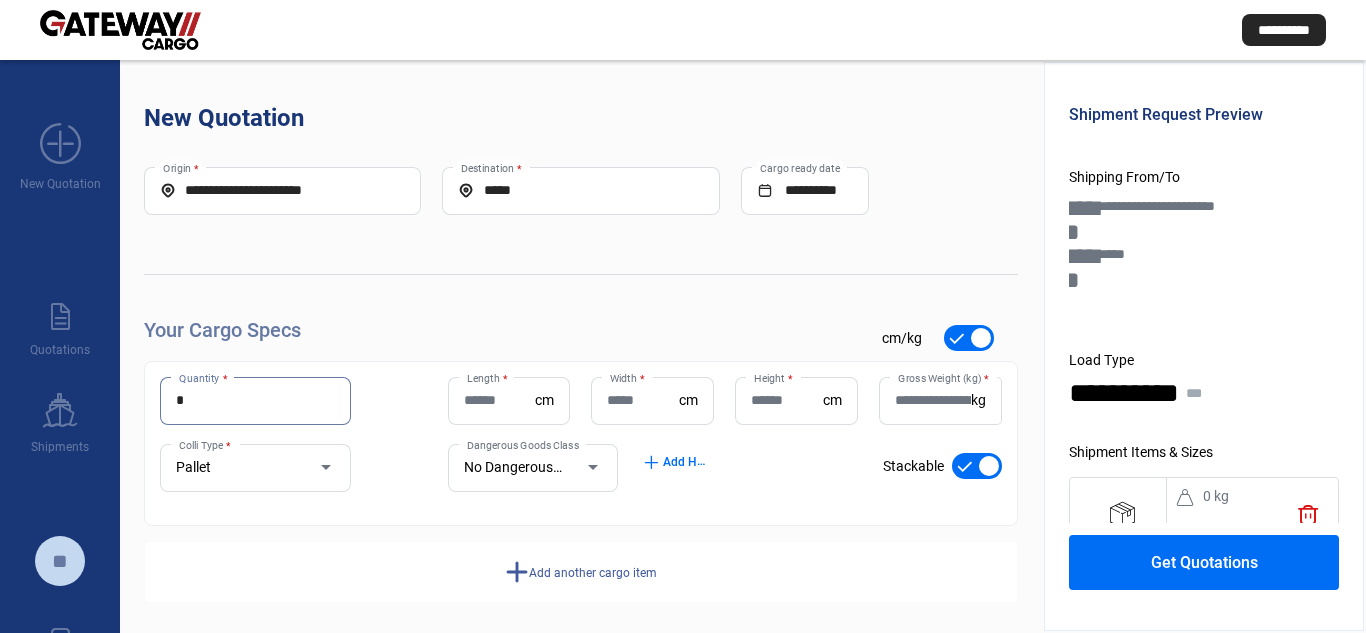type on "*" 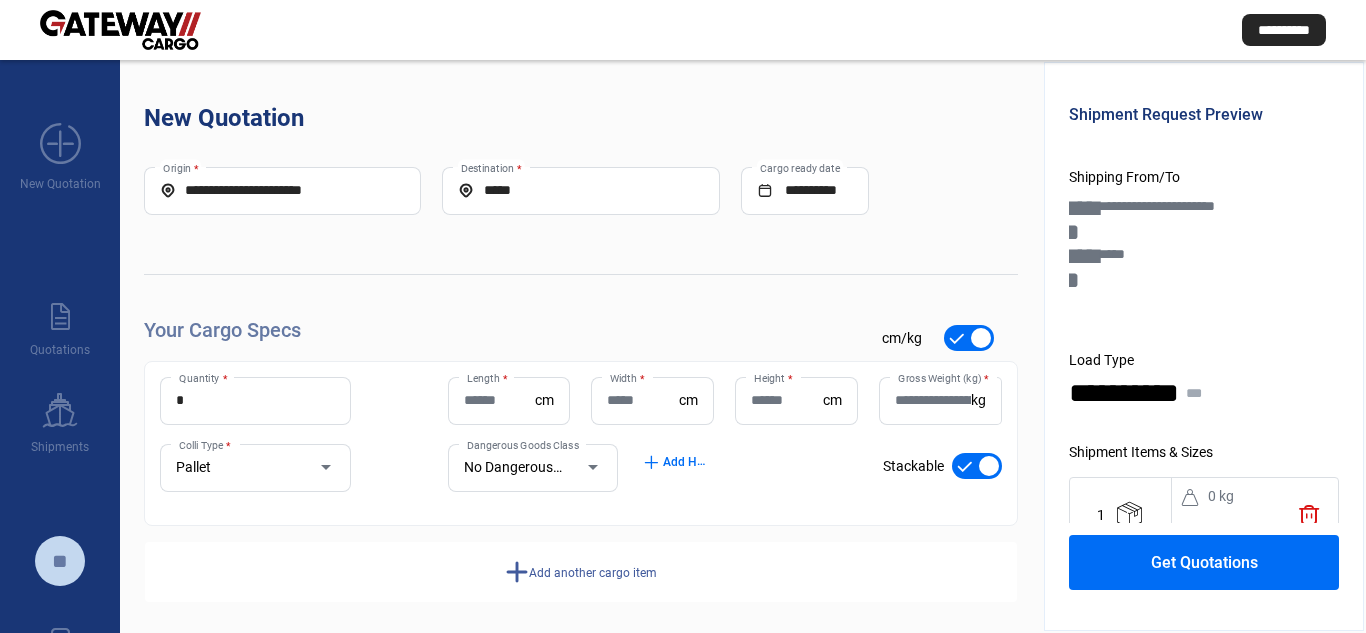 click on "Pallet Colli Type *" 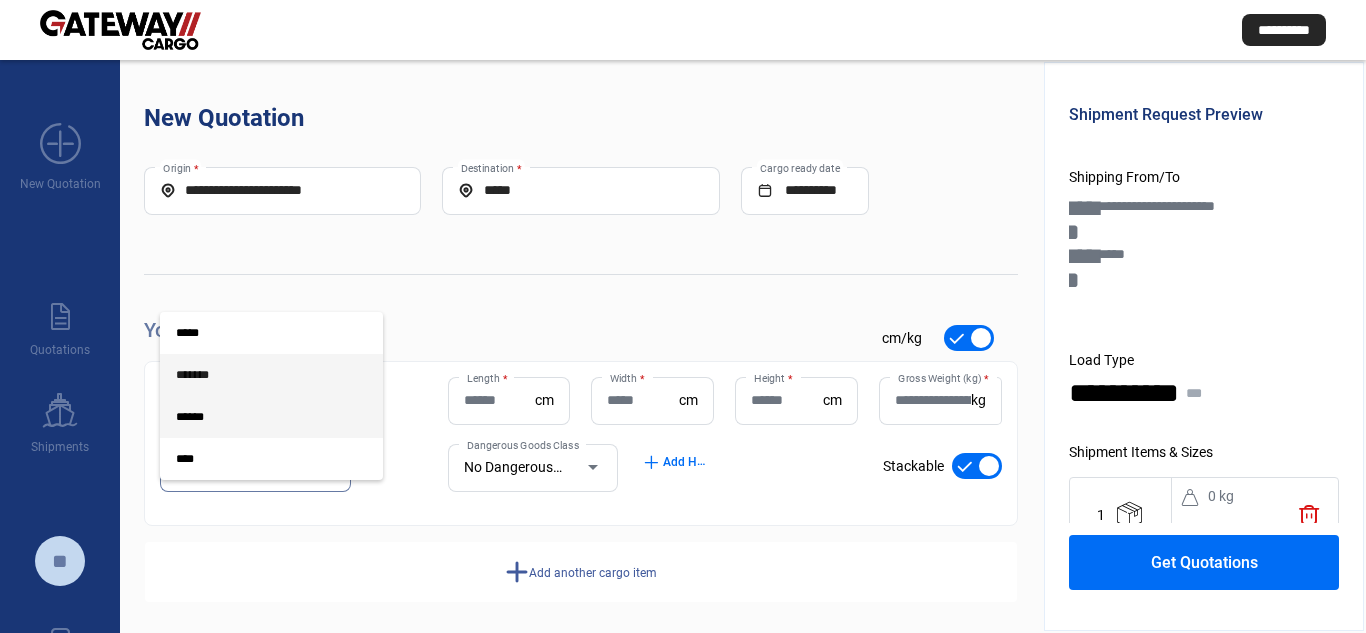 click on "*******" at bounding box center [255, 375] 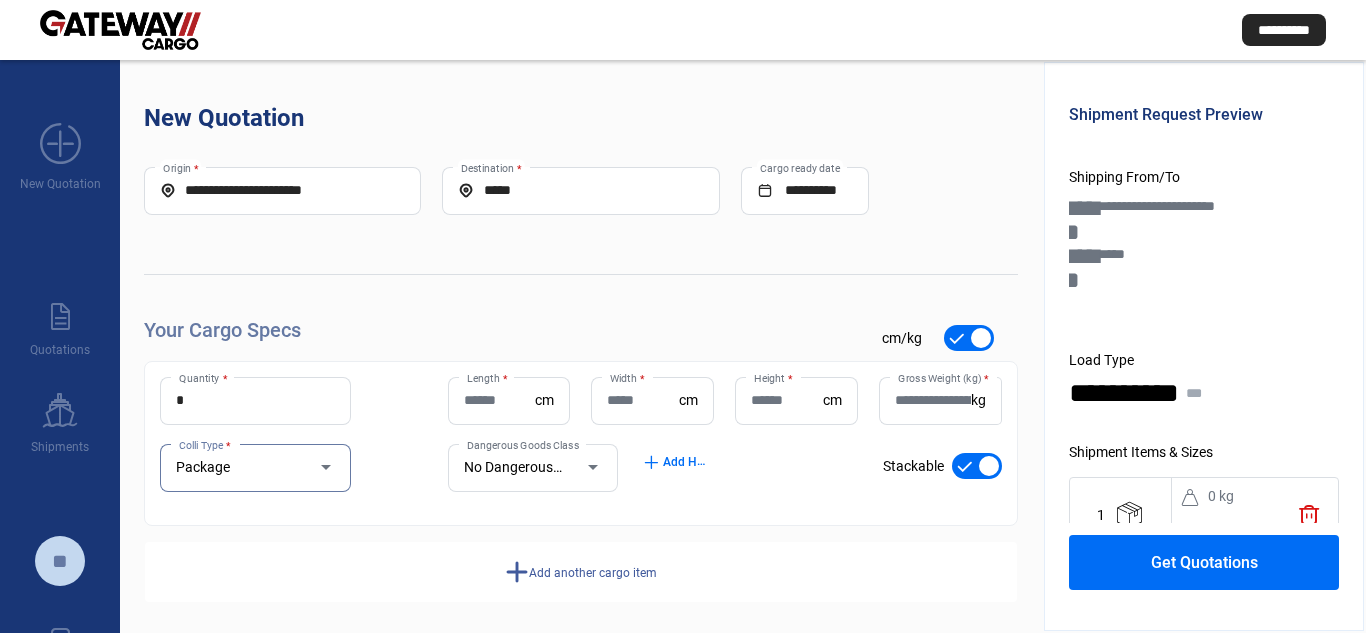 click on "cm" 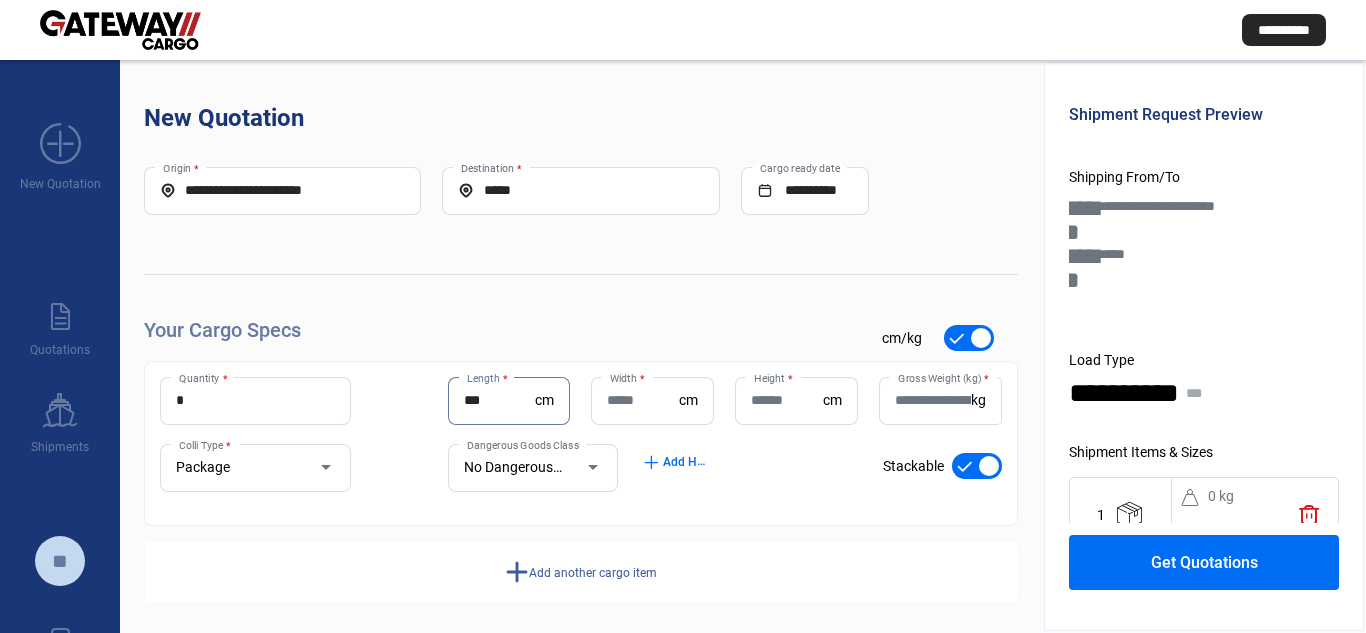 type on "***" 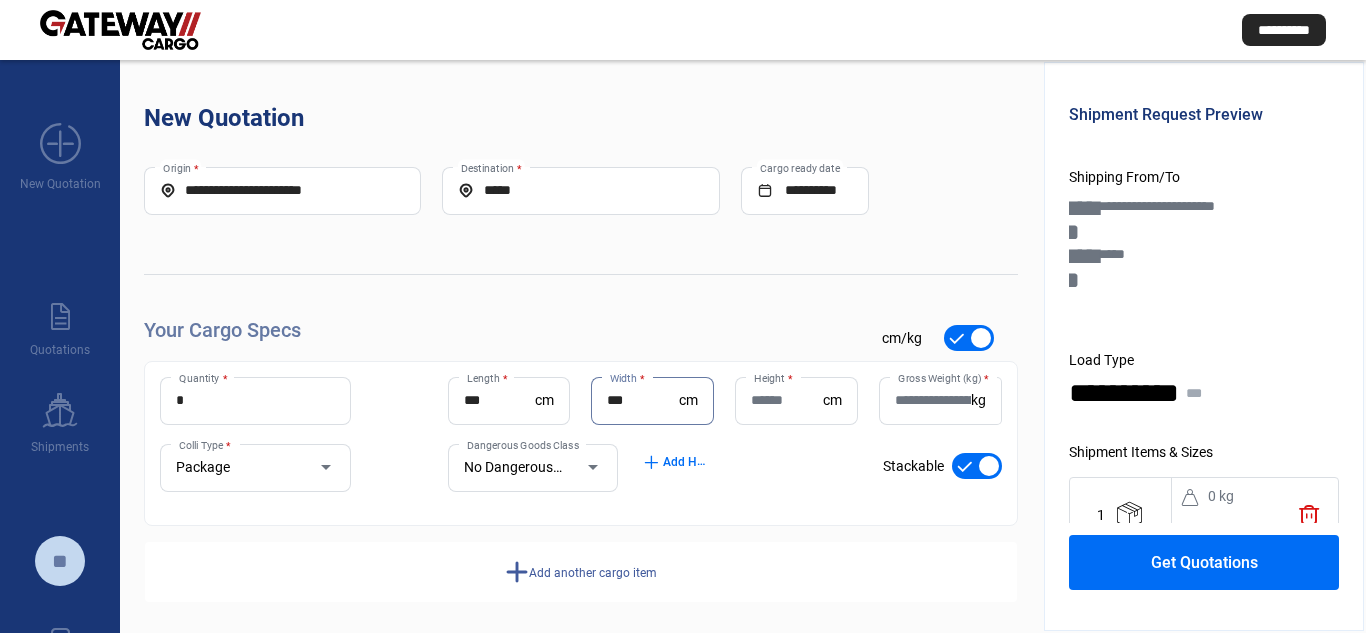 type on "***" 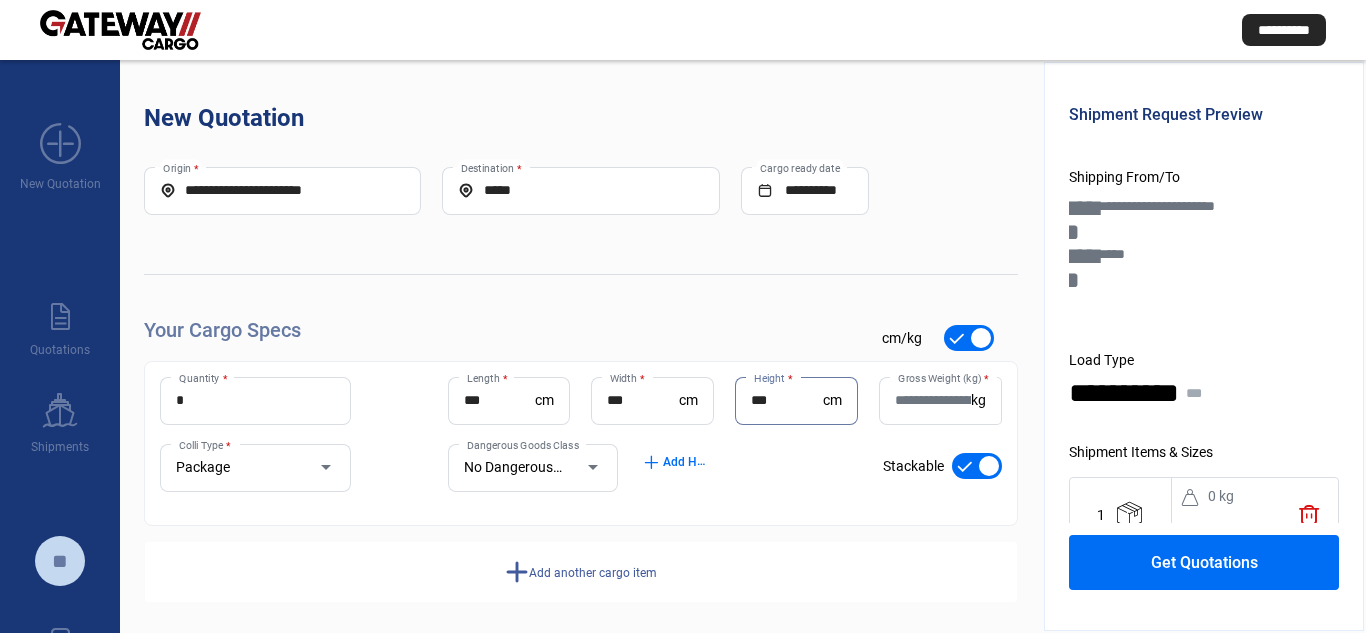 type on "***" 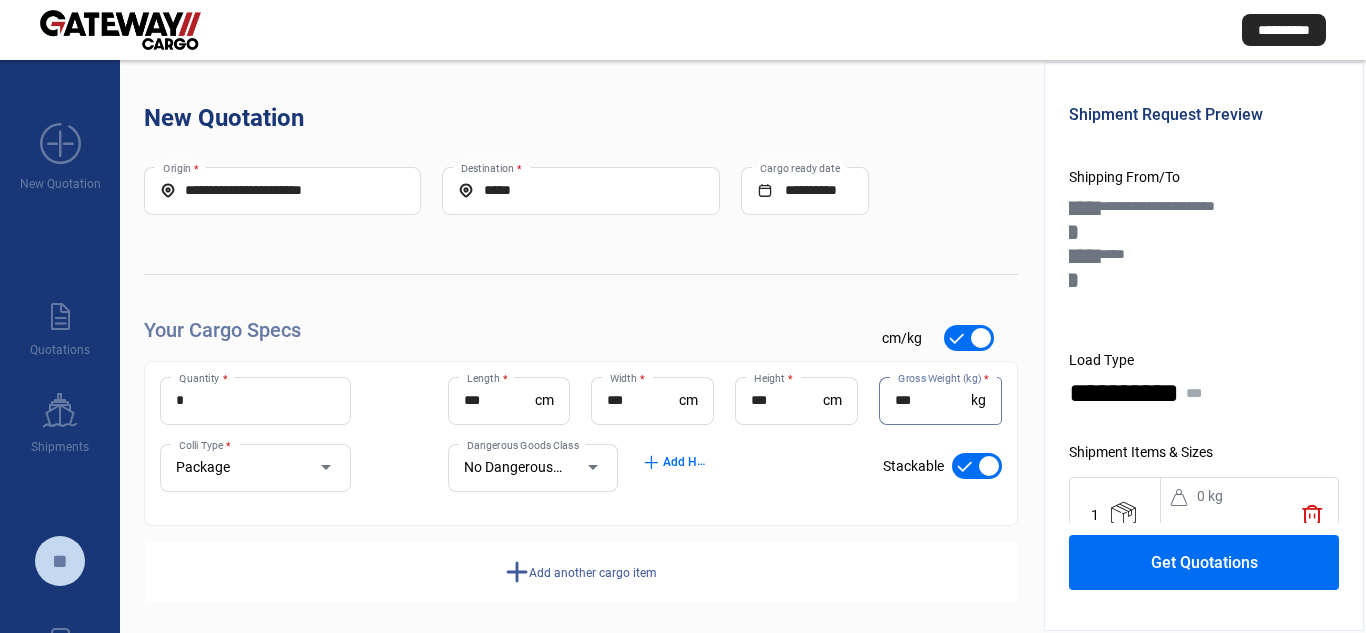 type on "***" 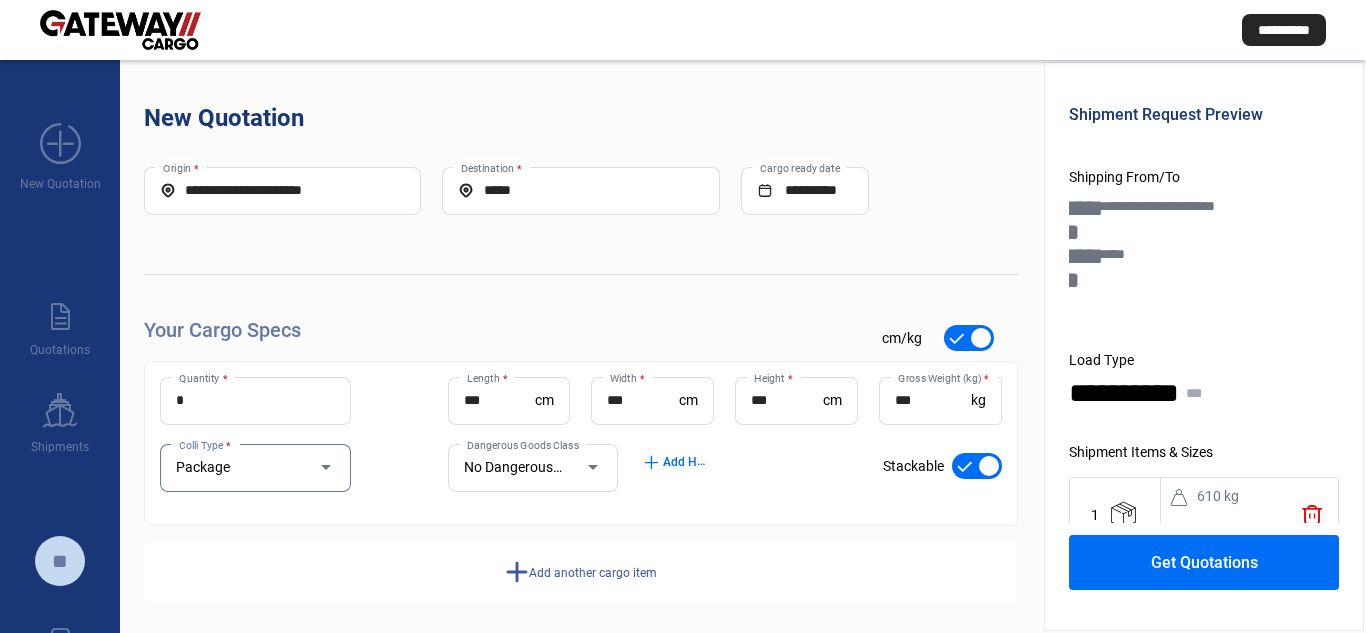scroll, scrollTop: 10, scrollLeft: 0, axis: vertical 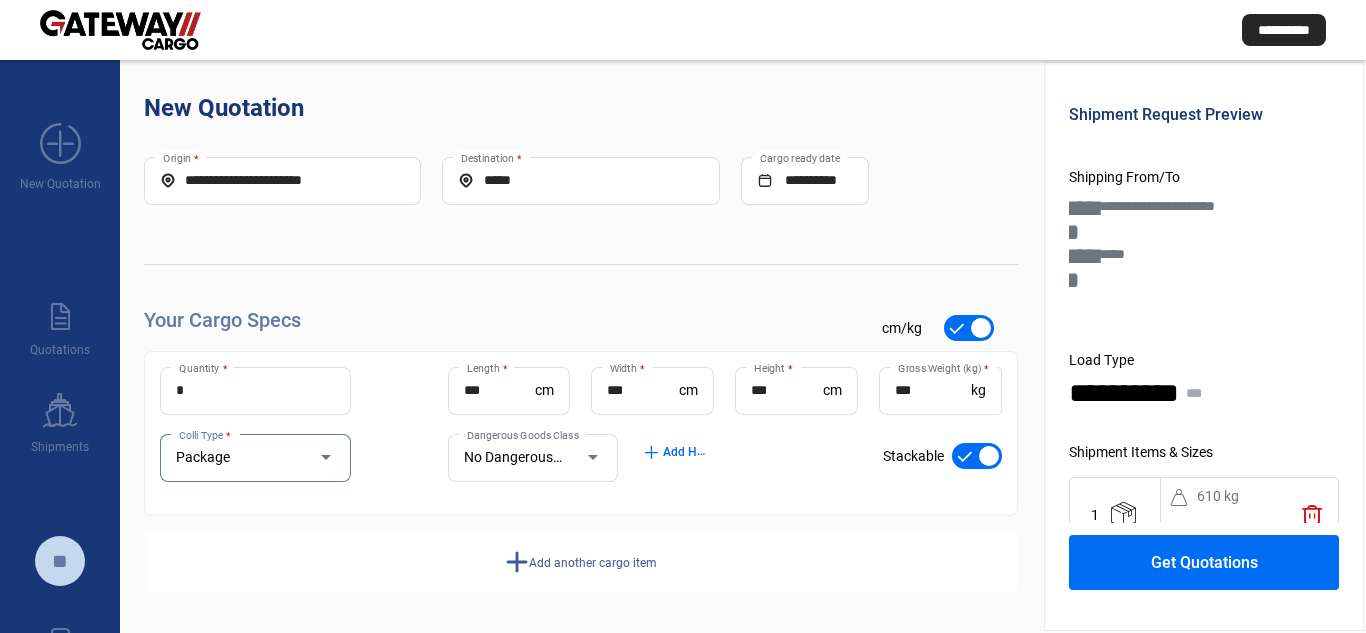 click at bounding box center [977, 456] 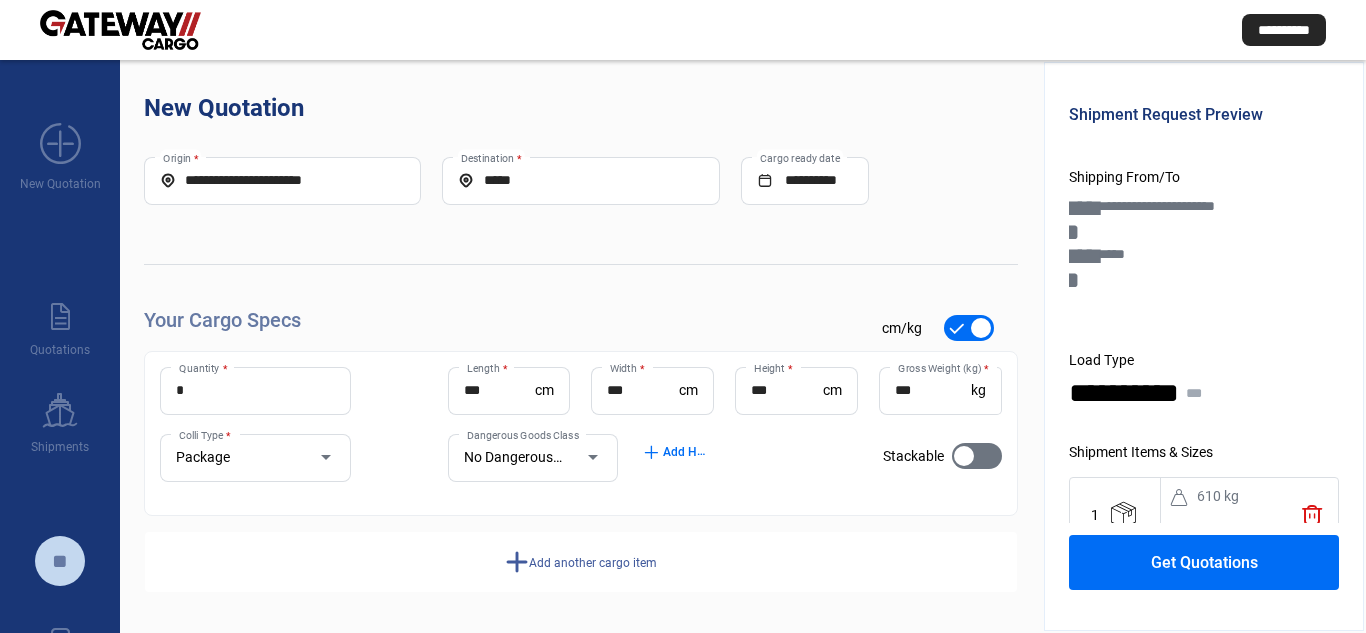 click on "add" 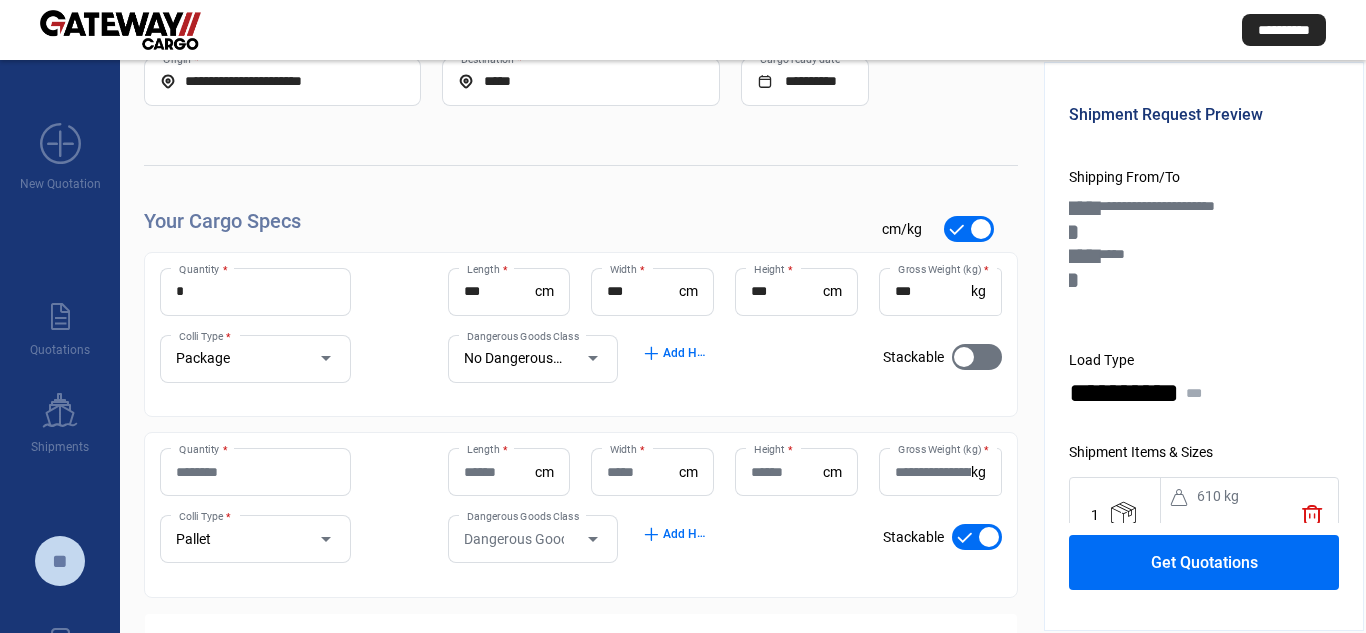 scroll, scrollTop: 191, scrollLeft: 0, axis: vertical 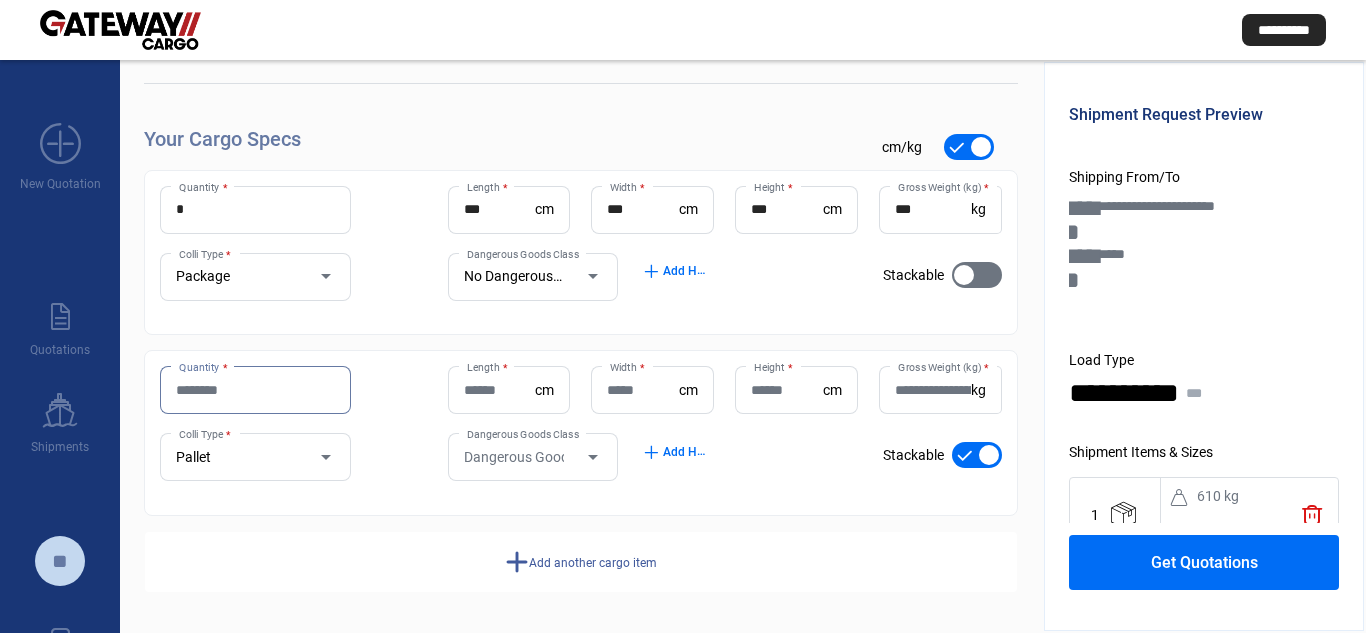 click on "Quantity *" at bounding box center (255, 390) 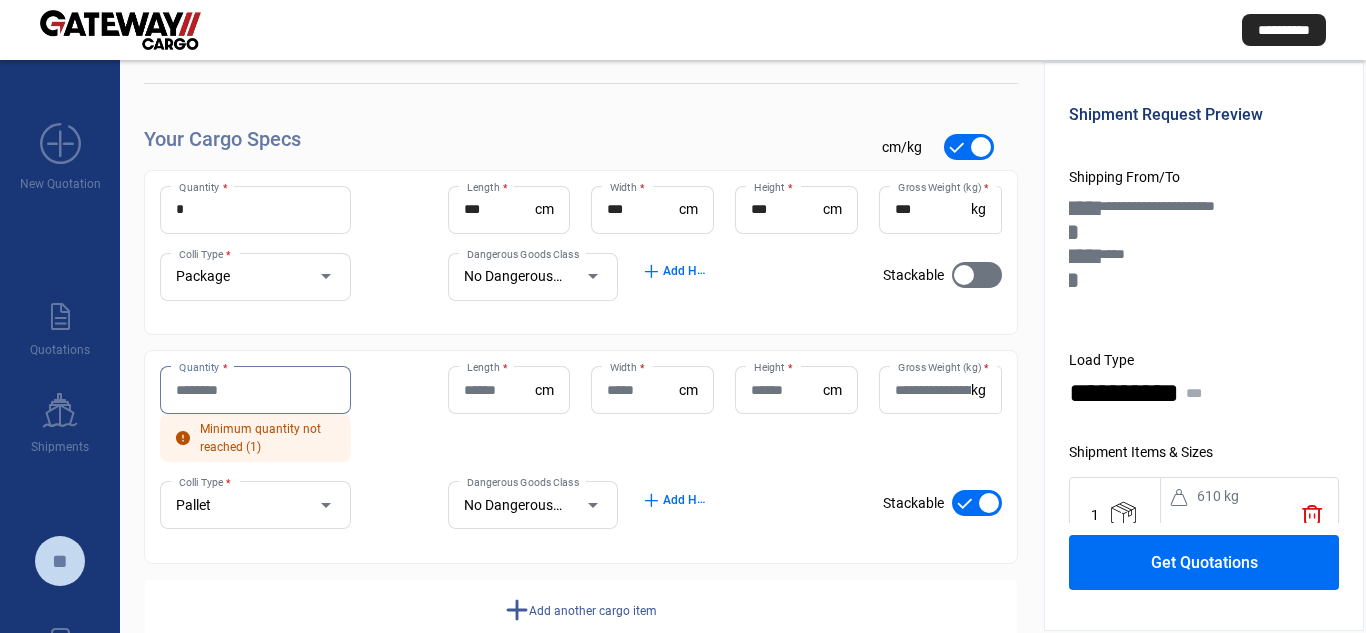 type on "*" 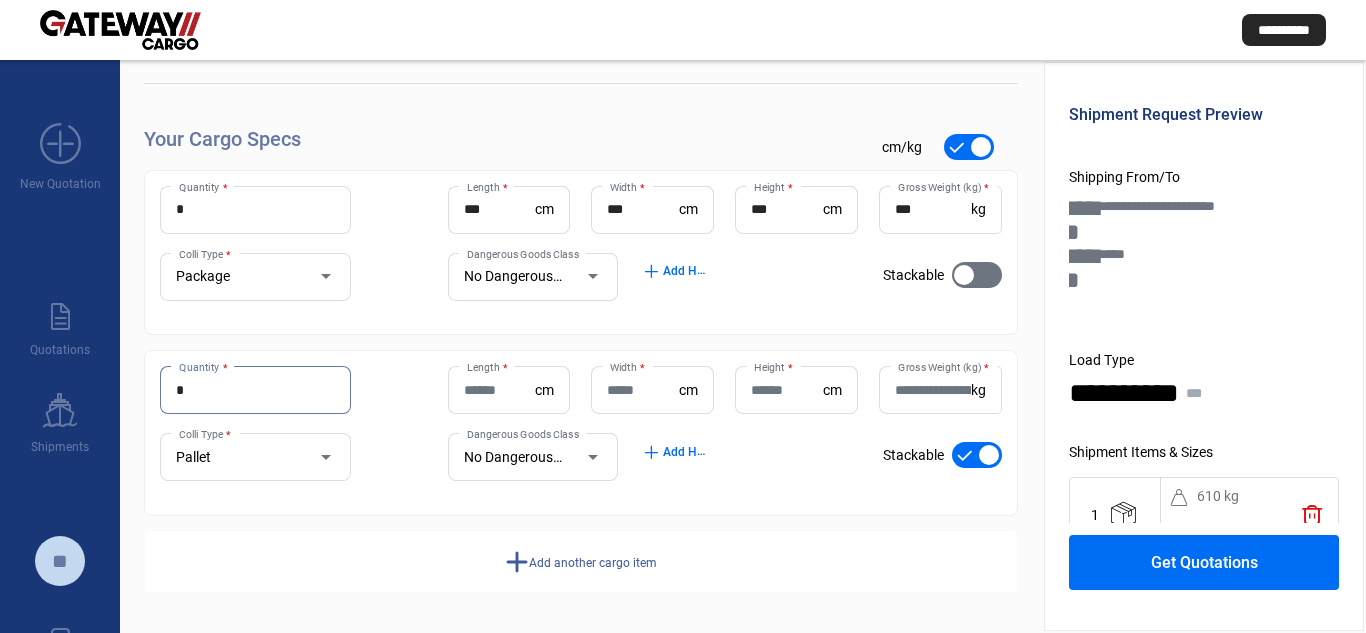 type on "*" 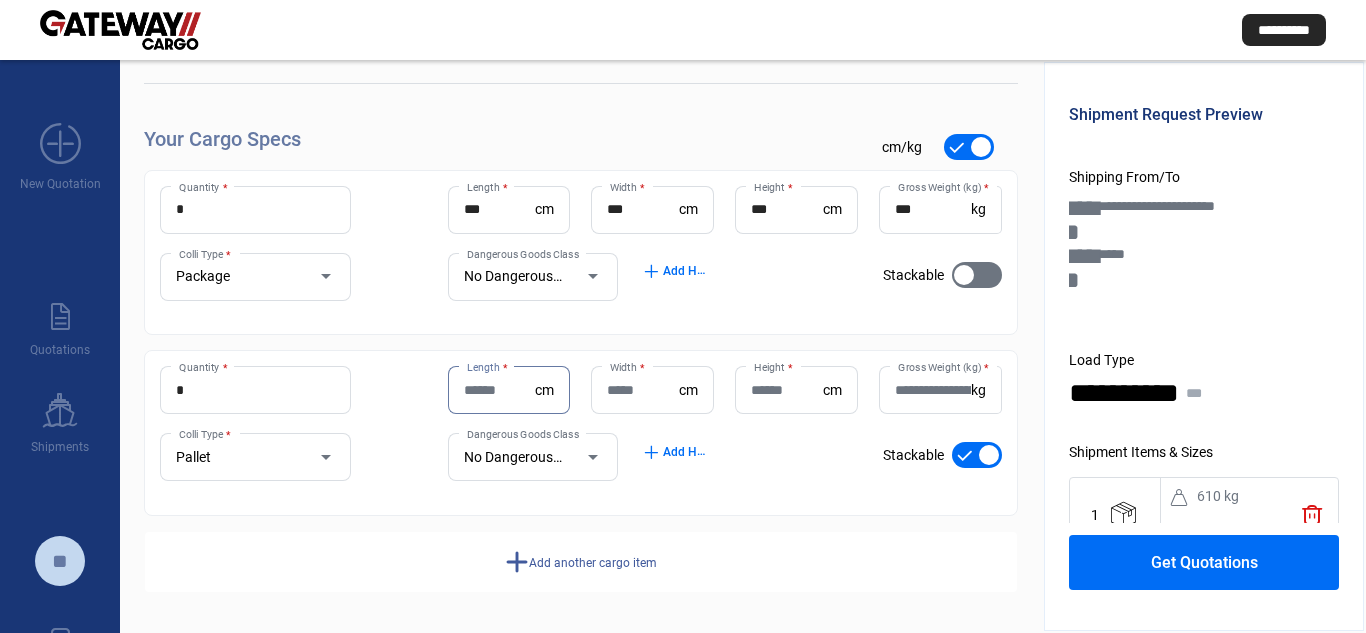 click on "Pallet" at bounding box center (236, 457) 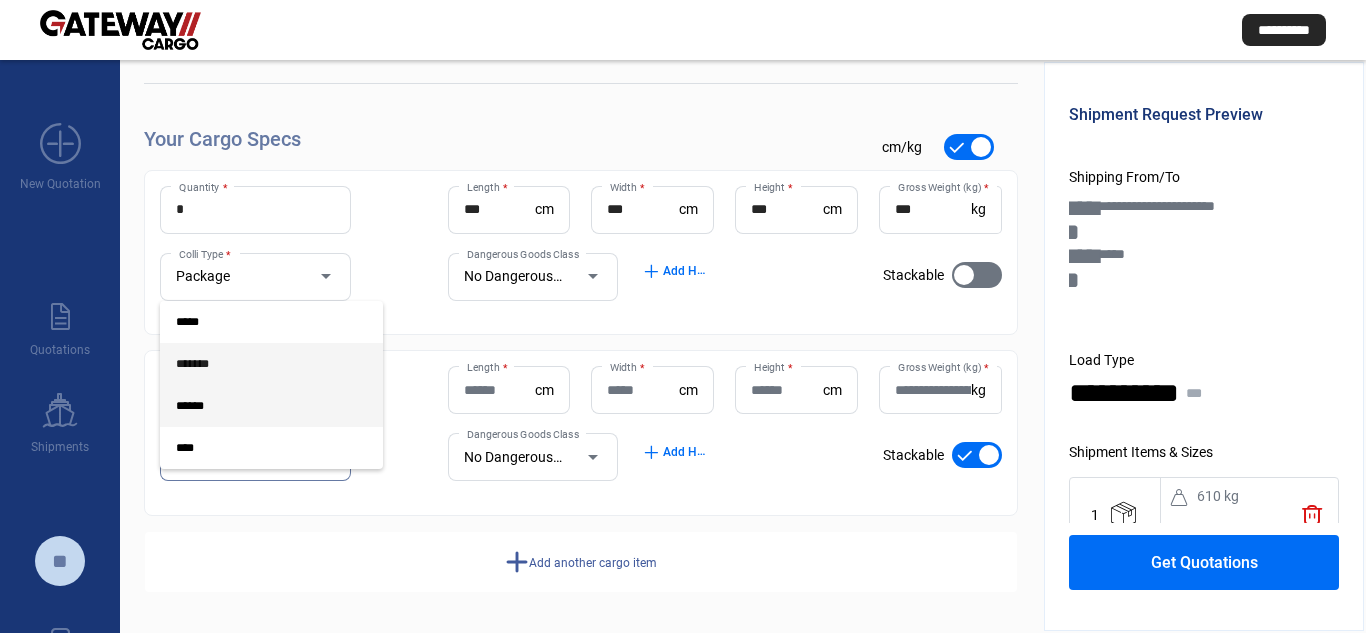 click on "*******" at bounding box center [255, 364] 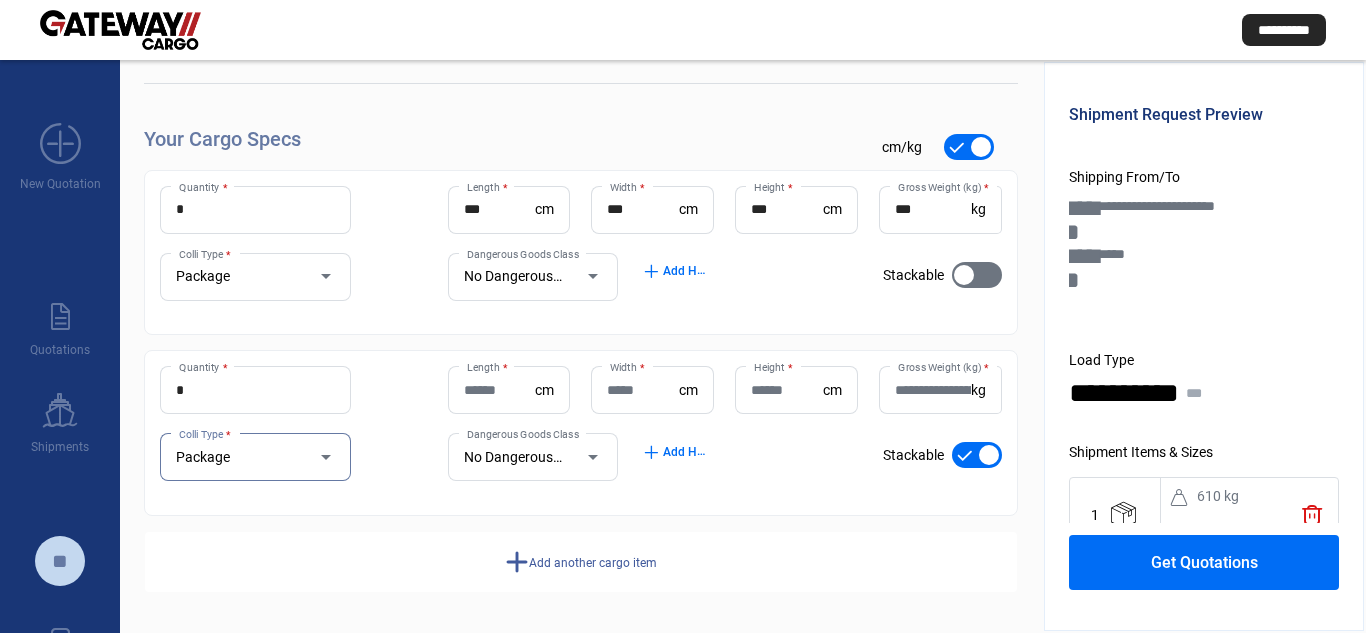click on "Length  *" 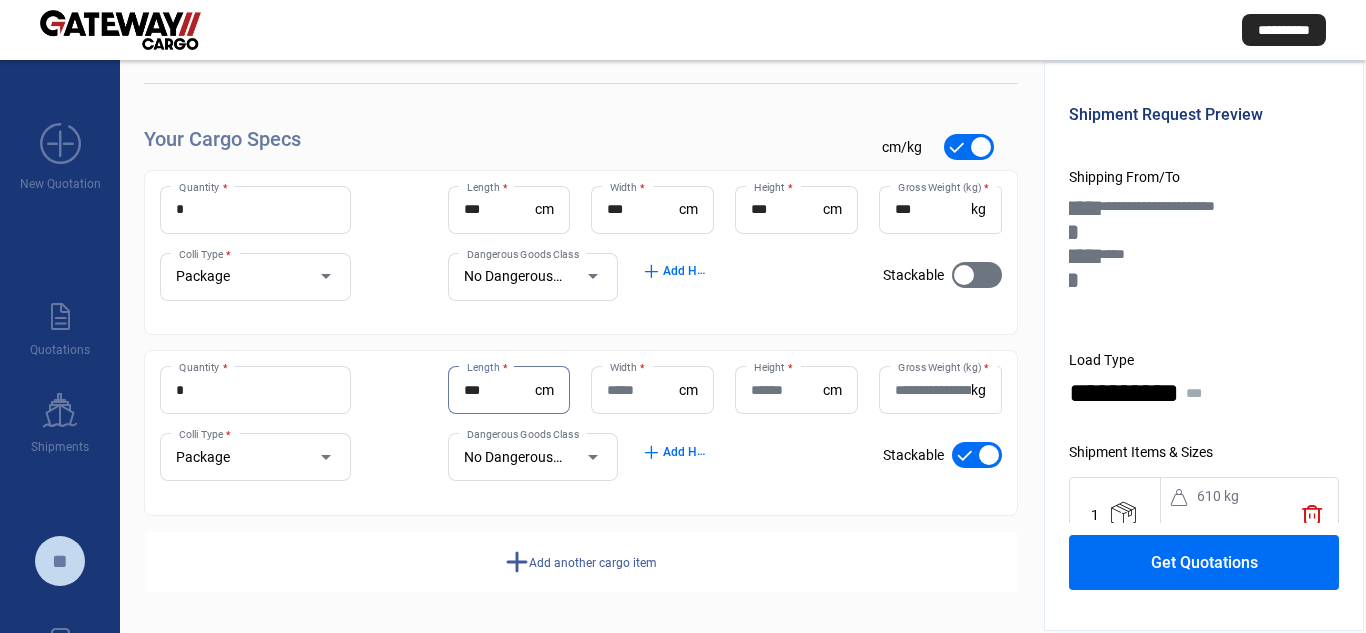 type on "***" 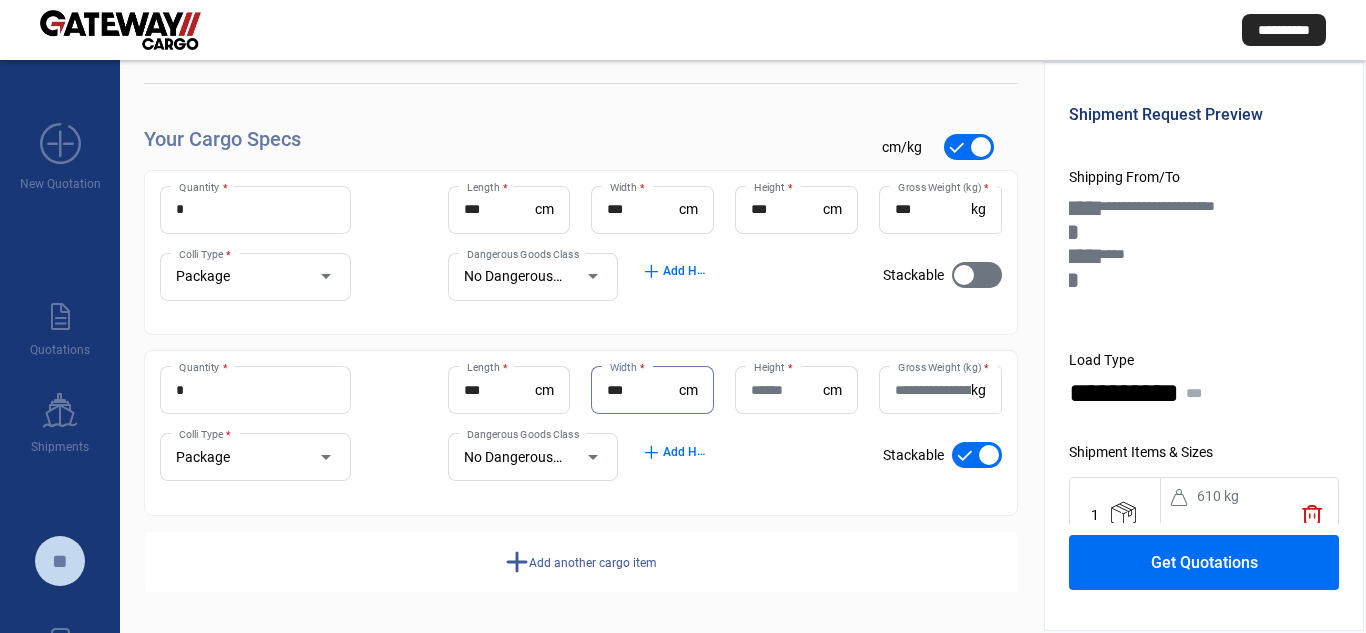 type on "***" 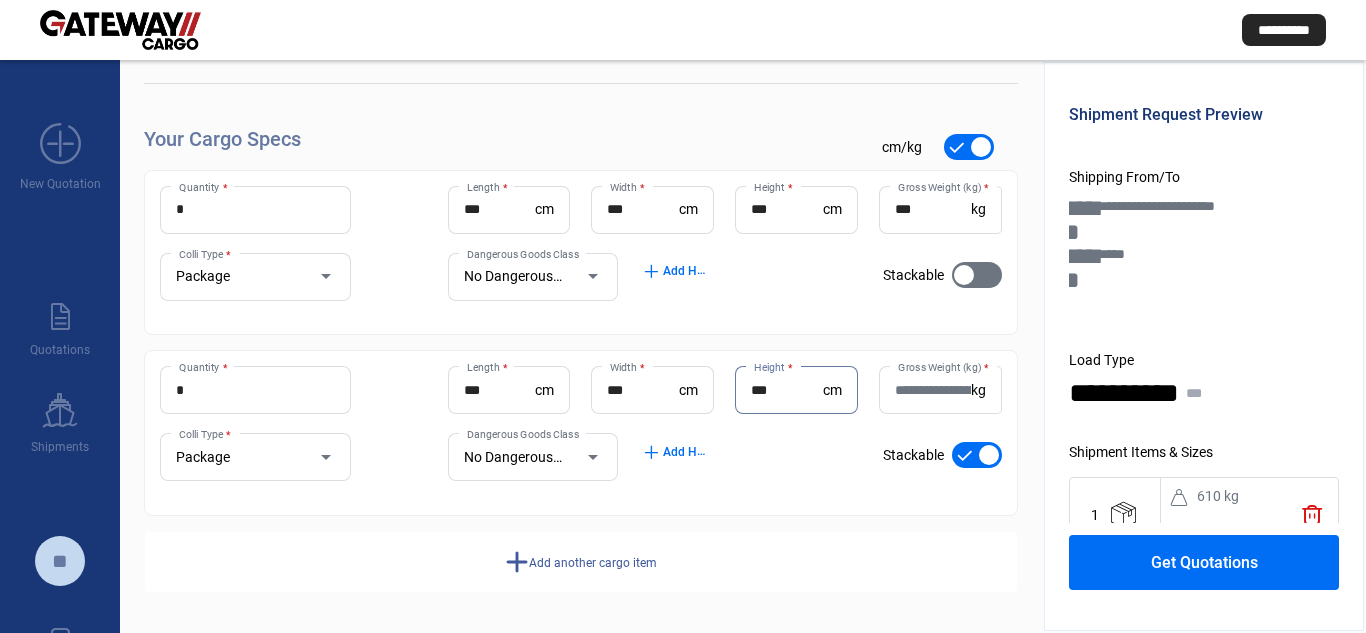 type on "***" 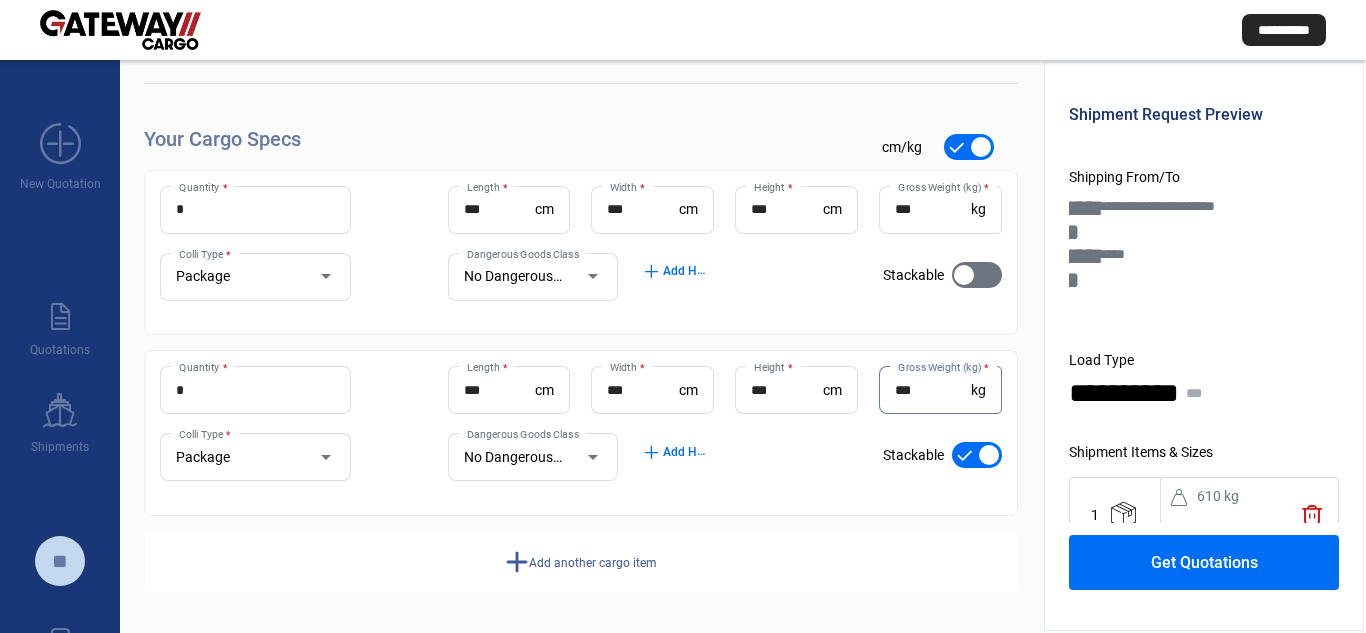 type on "***" 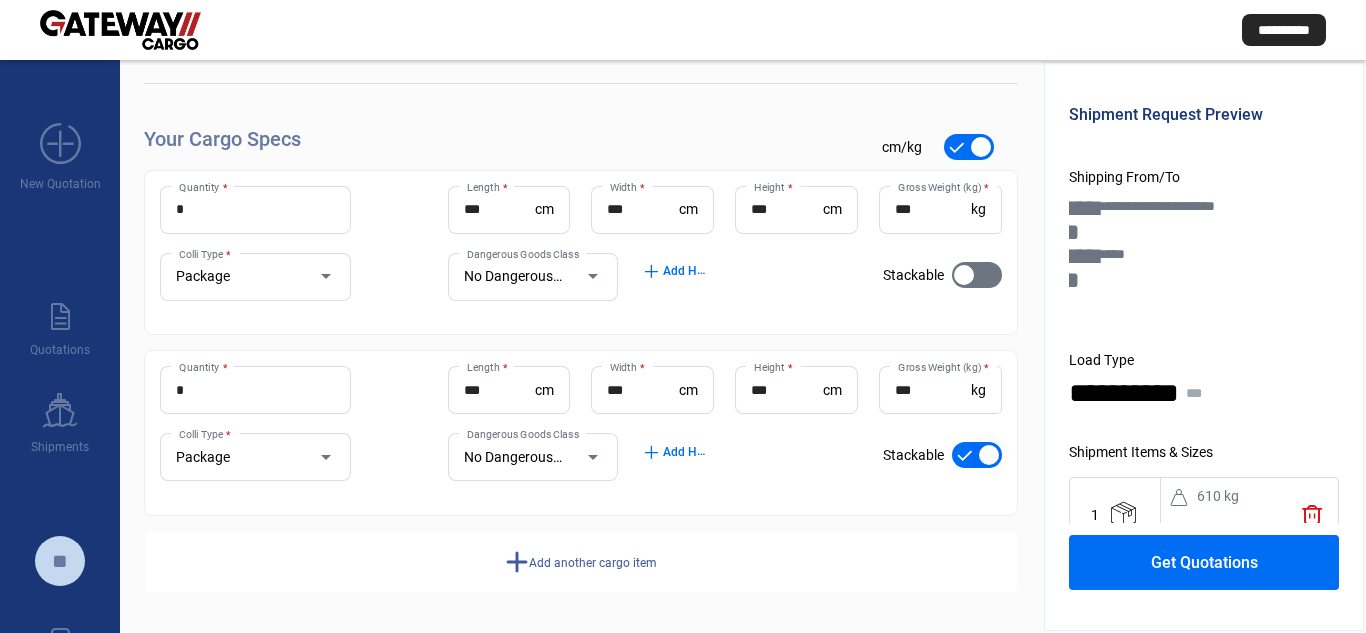 click at bounding box center (977, 455) 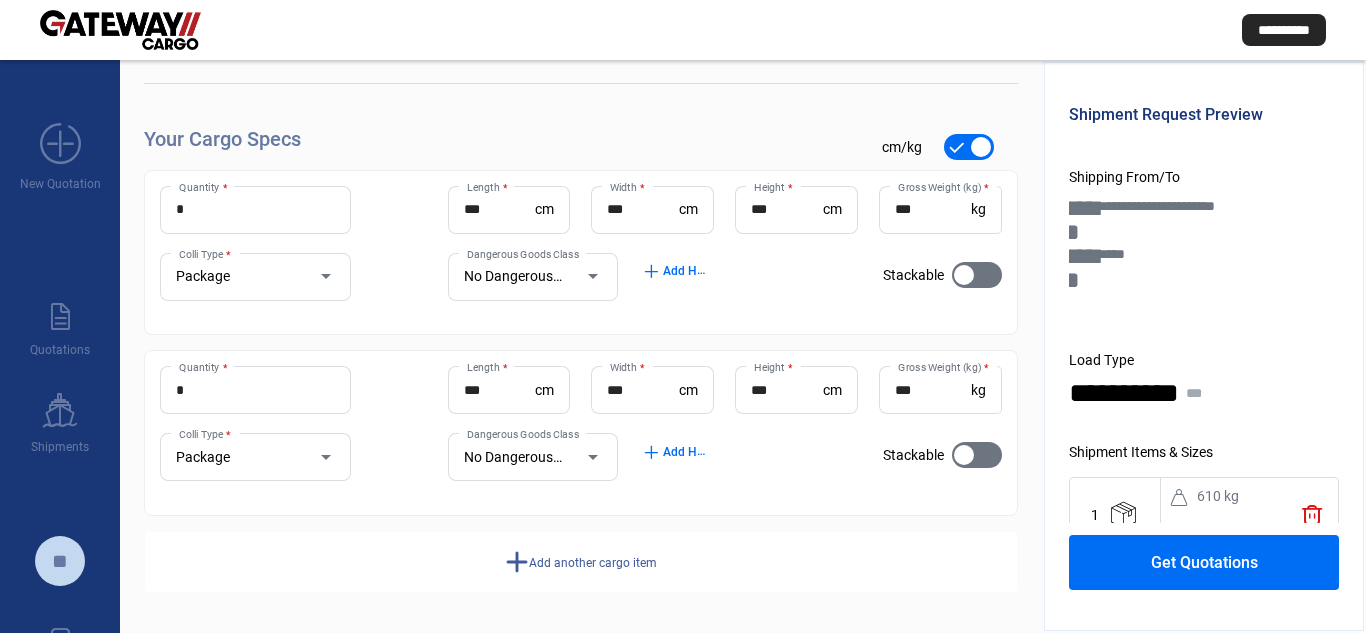 click on "add" 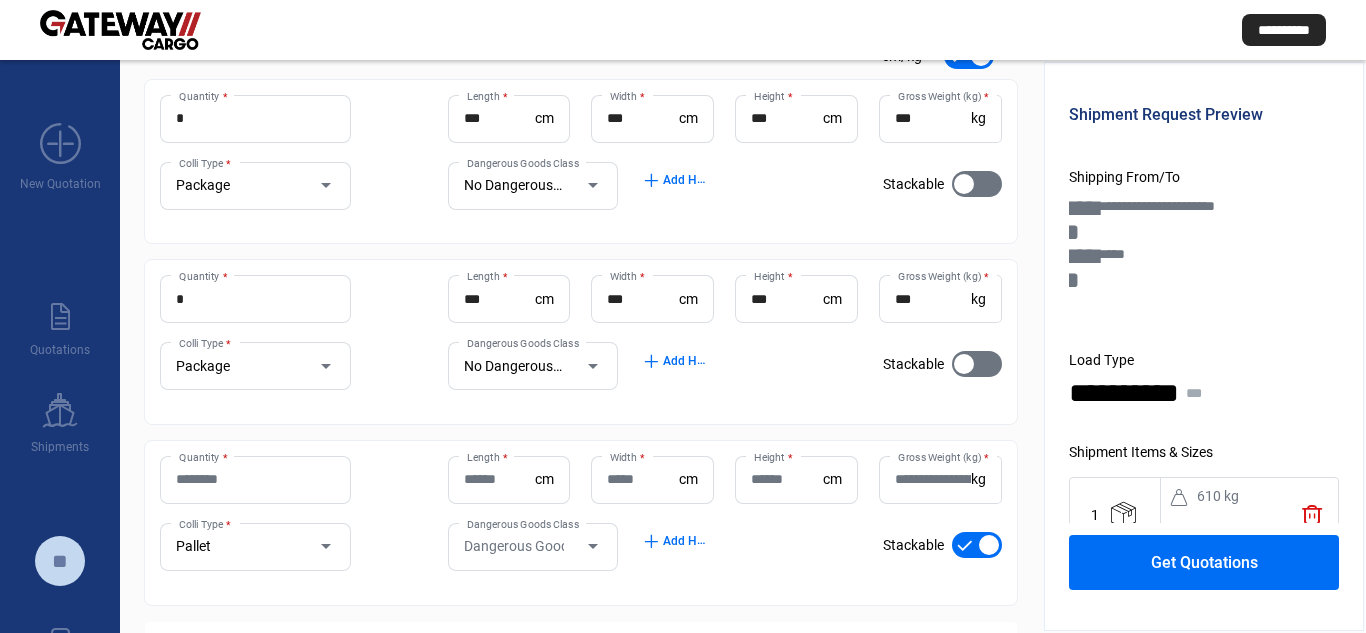 scroll, scrollTop: 372, scrollLeft: 0, axis: vertical 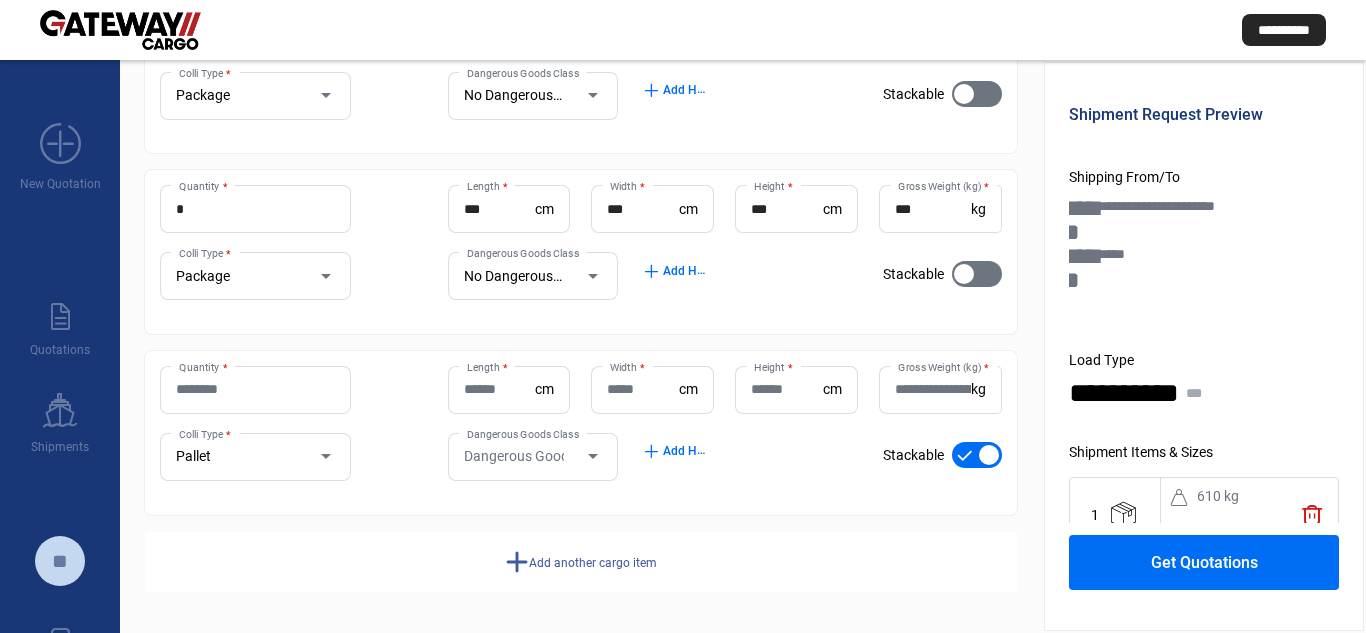 click on "Quantity *" 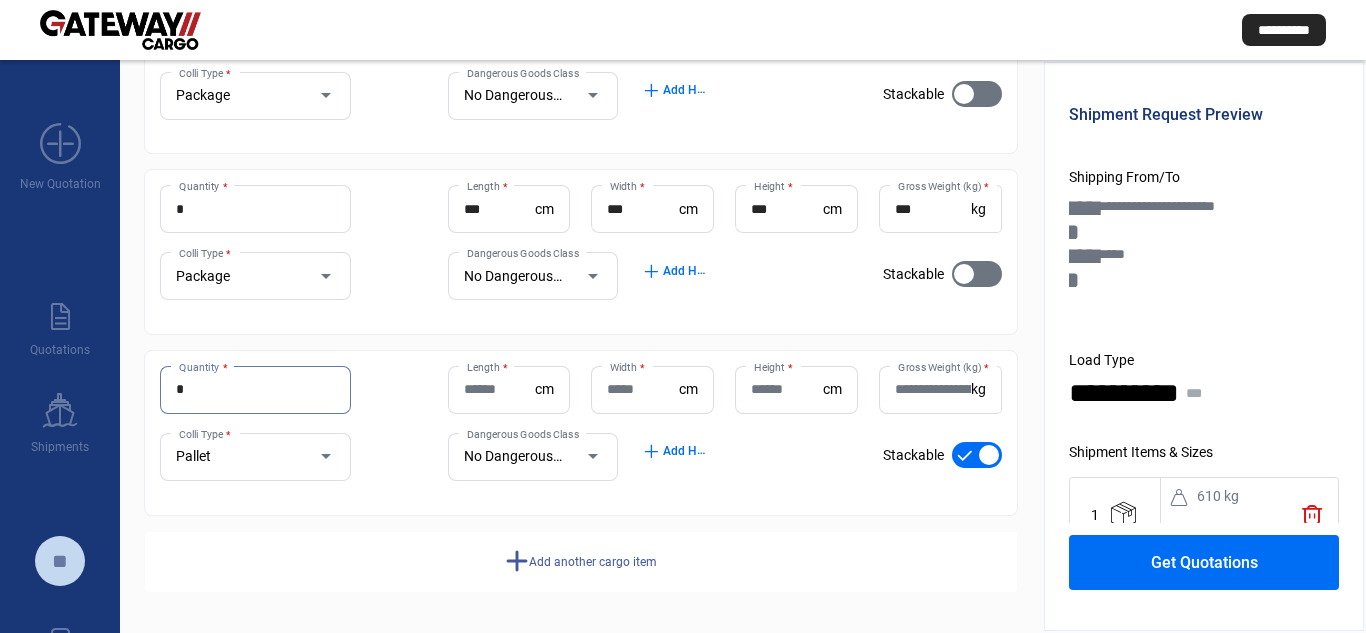 type on "*" 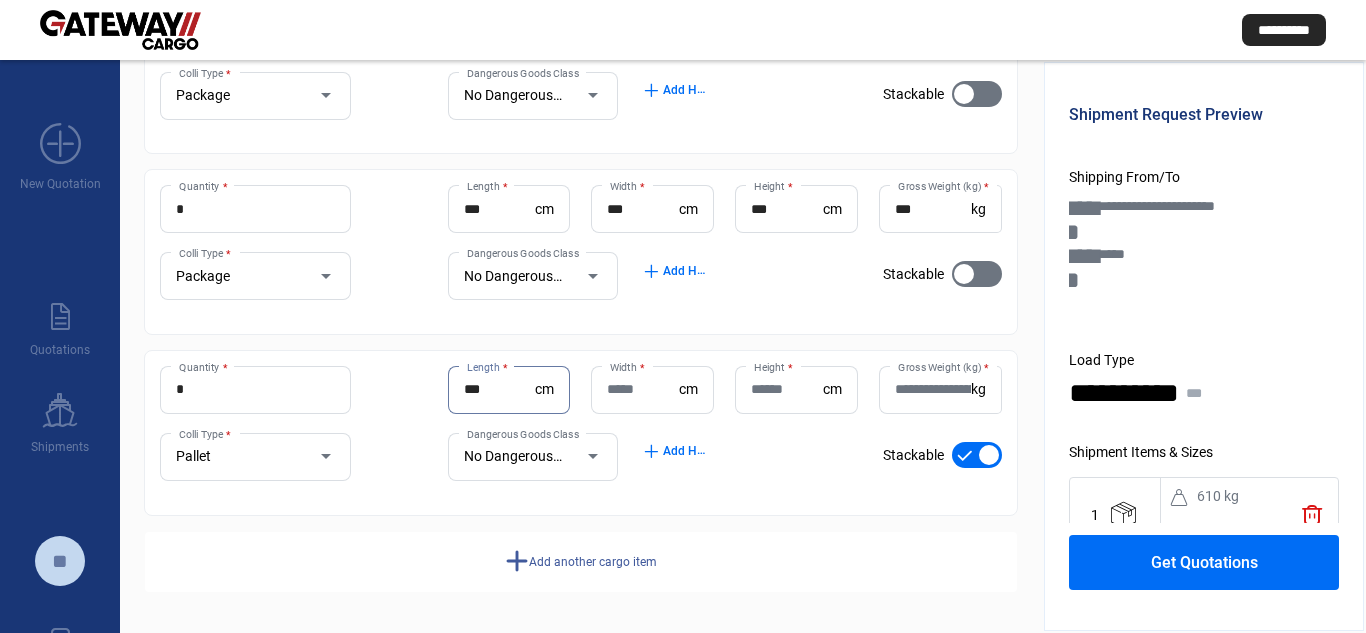 type on "***" 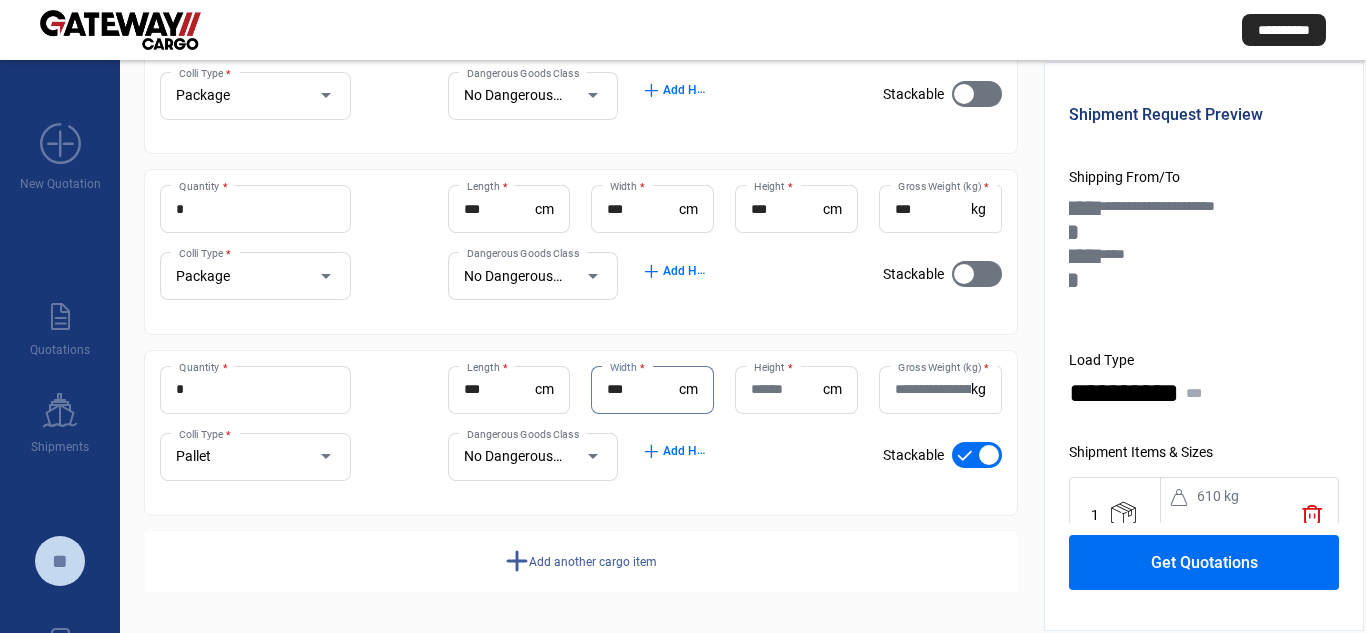 type on "***" 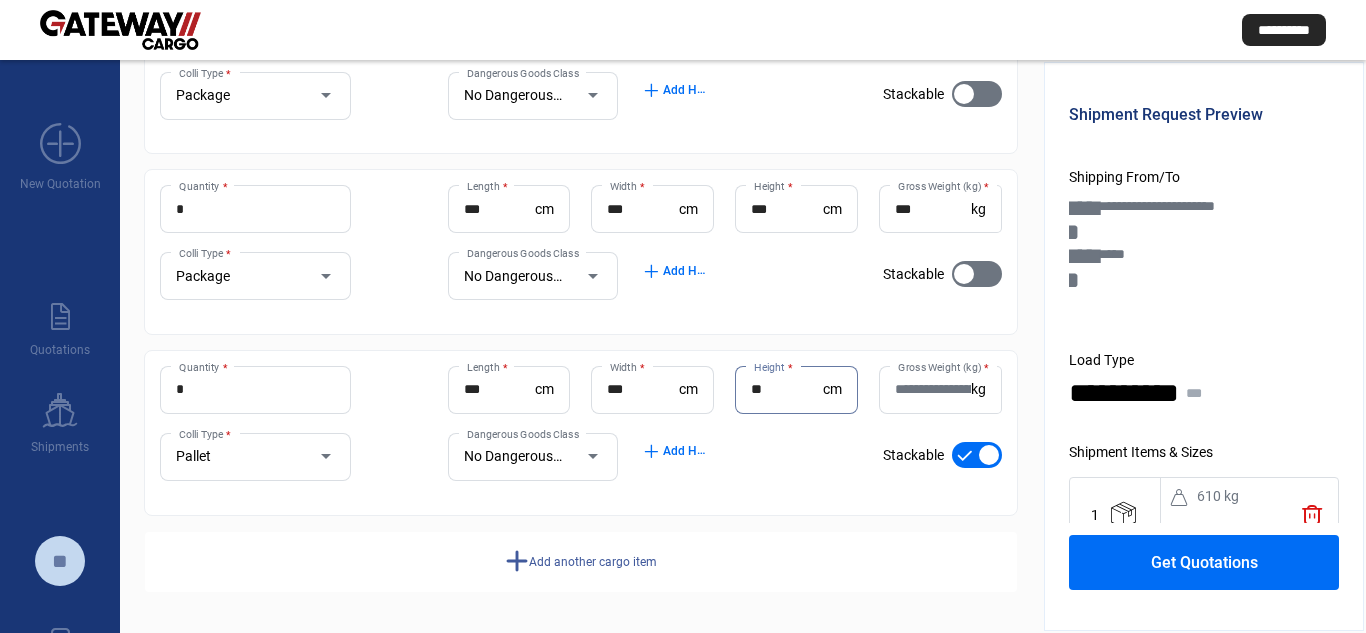 type on "**" 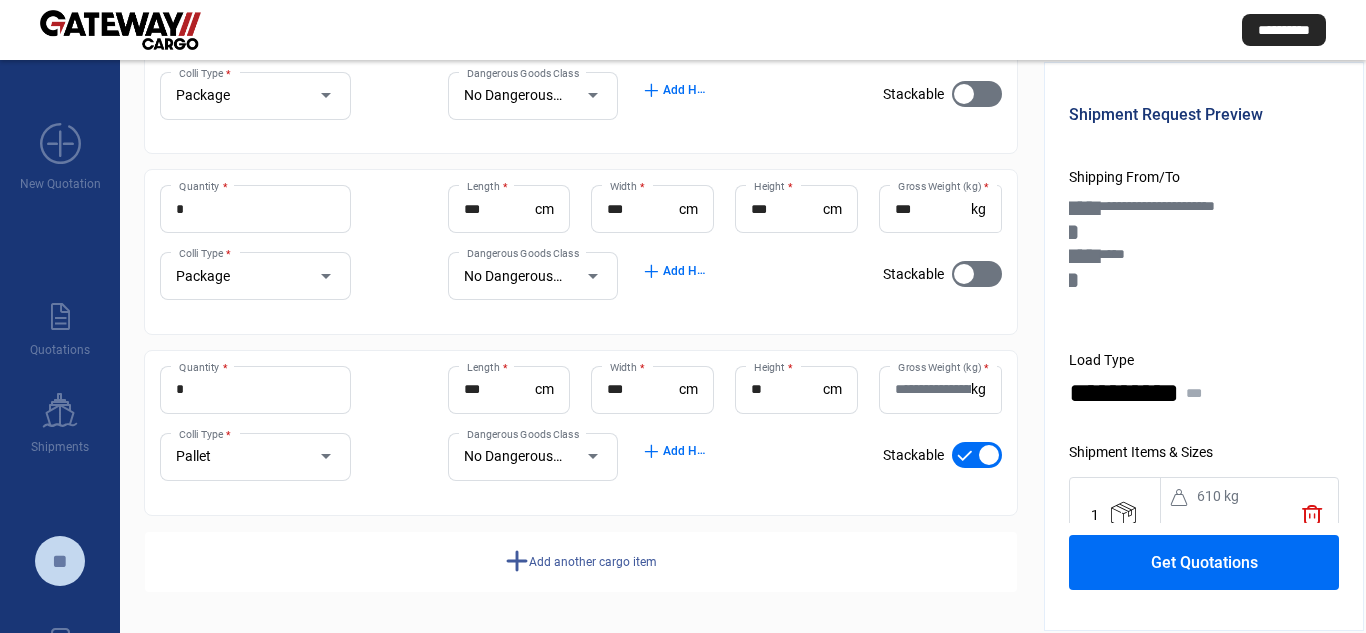click on "Gross Weight (kg)  *" at bounding box center (933, 389) 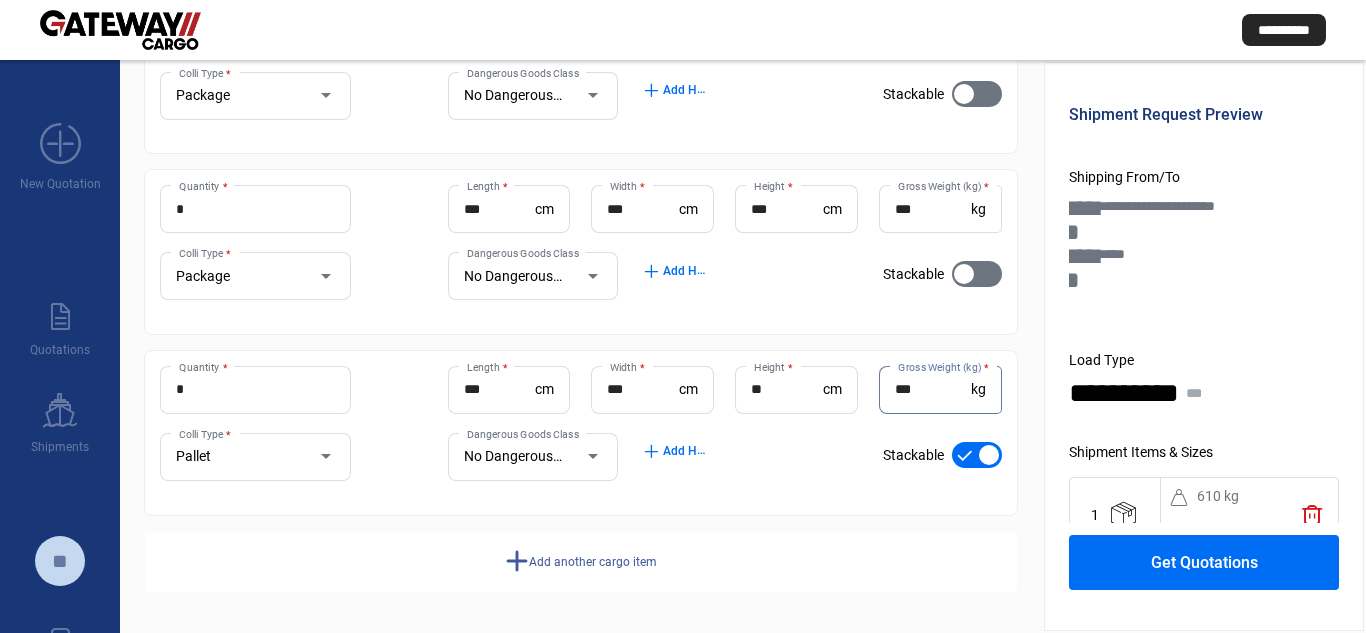 type on "***" 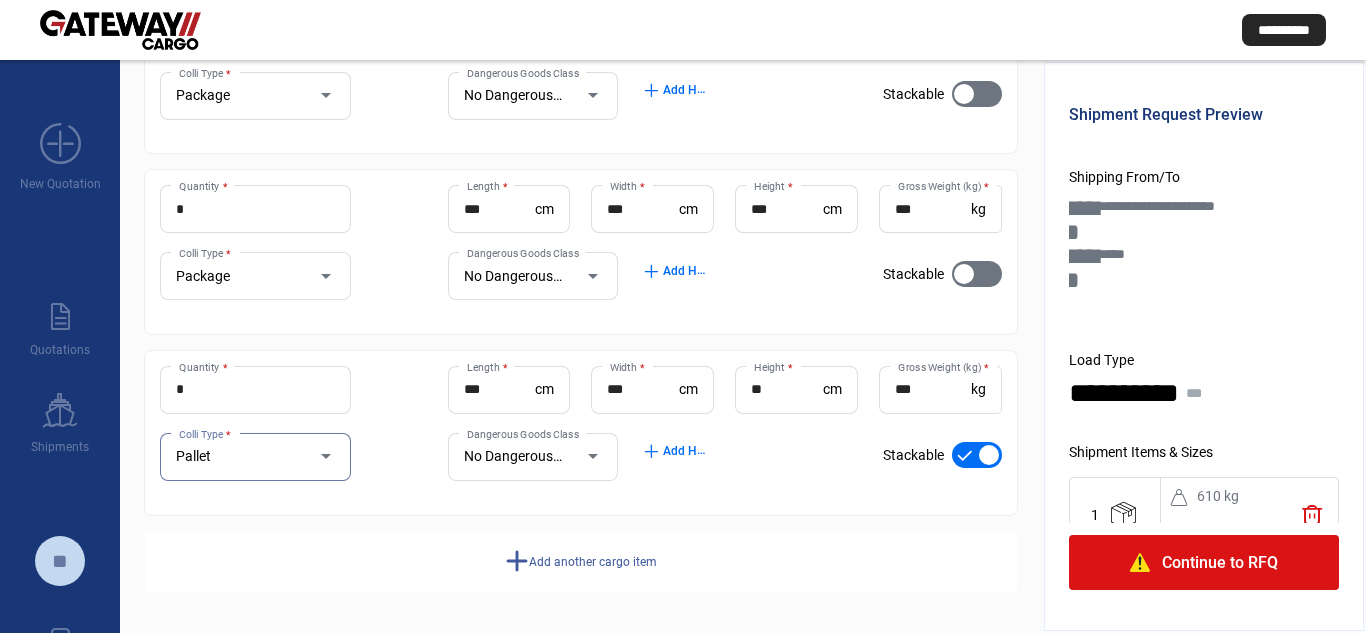 click at bounding box center [977, 455] 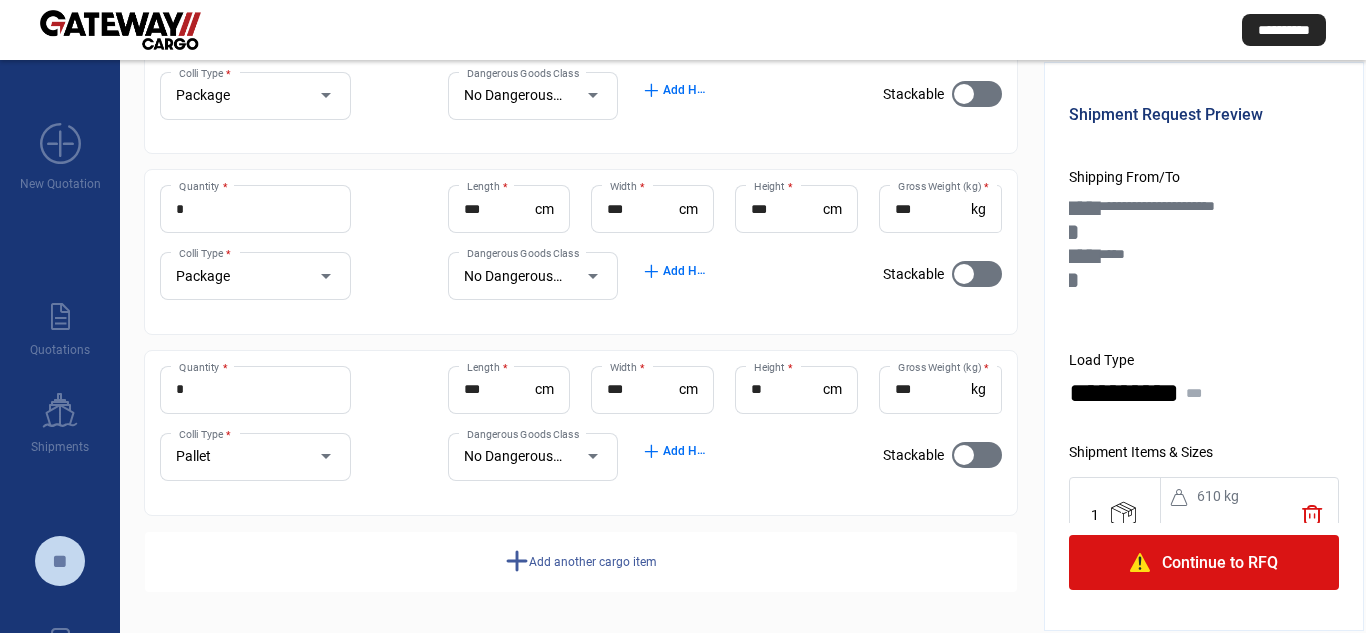 drag, startPoint x: 1160, startPoint y: 531, endPoint x: 1159, endPoint y: 541, distance: 10.049875 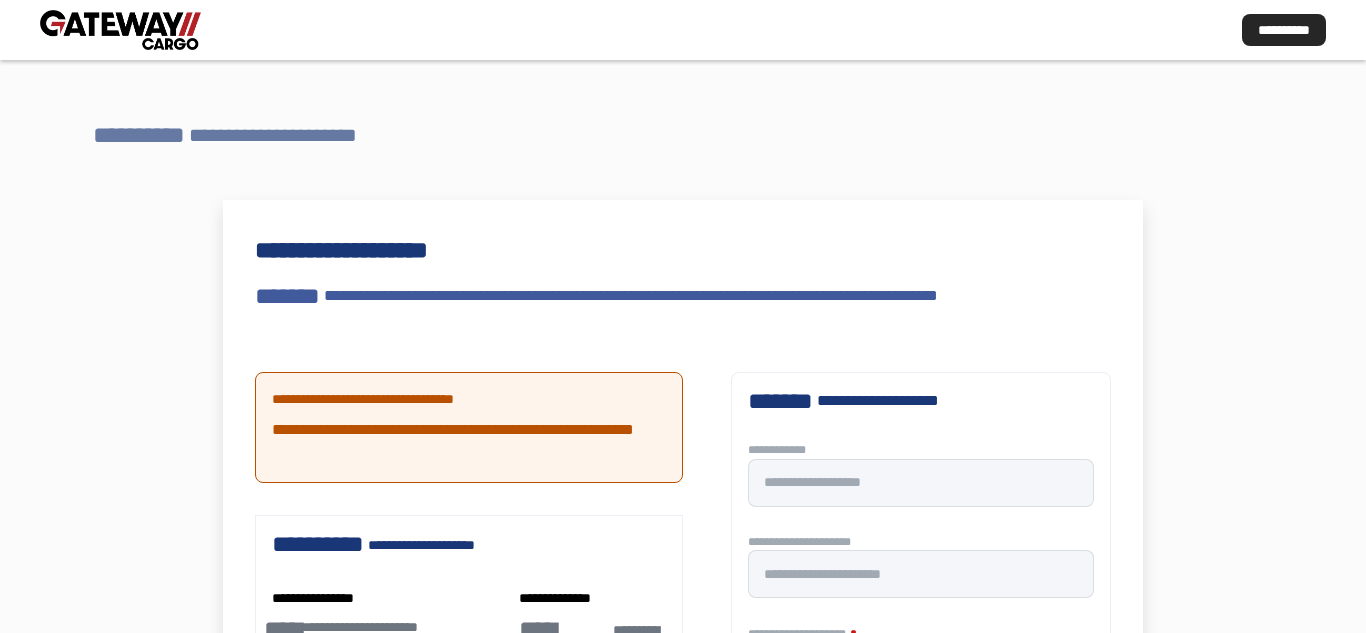 scroll, scrollTop: 100, scrollLeft: 0, axis: vertical 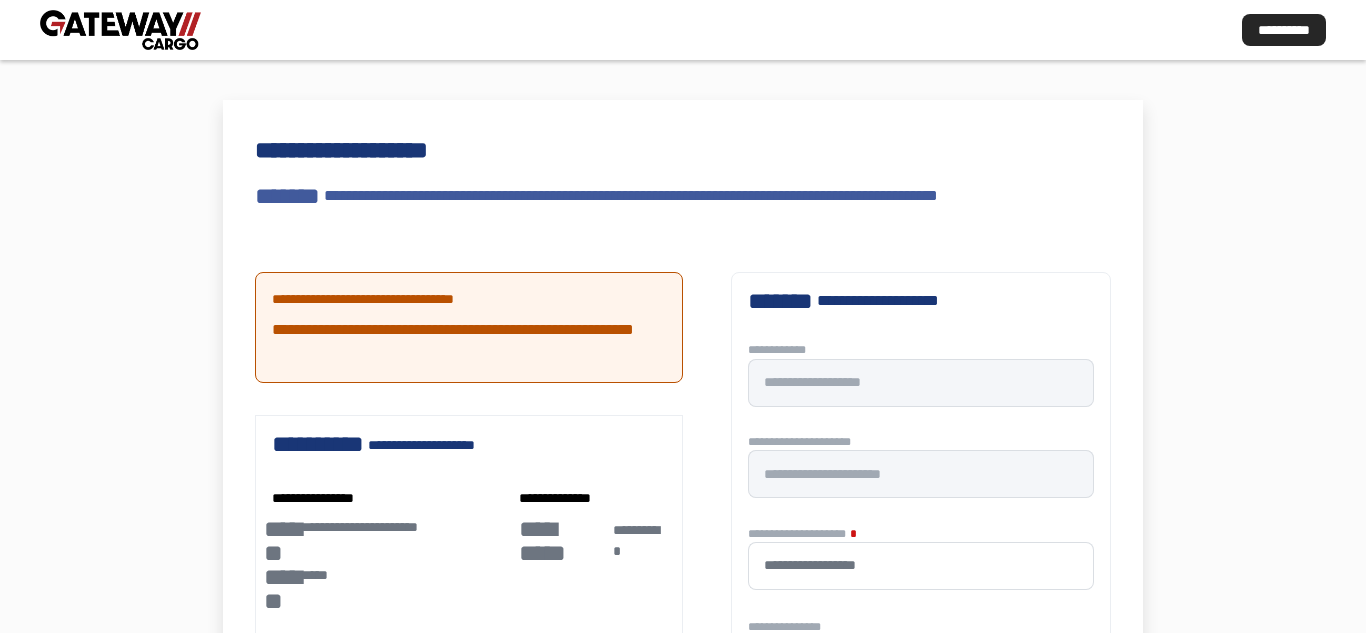 type 